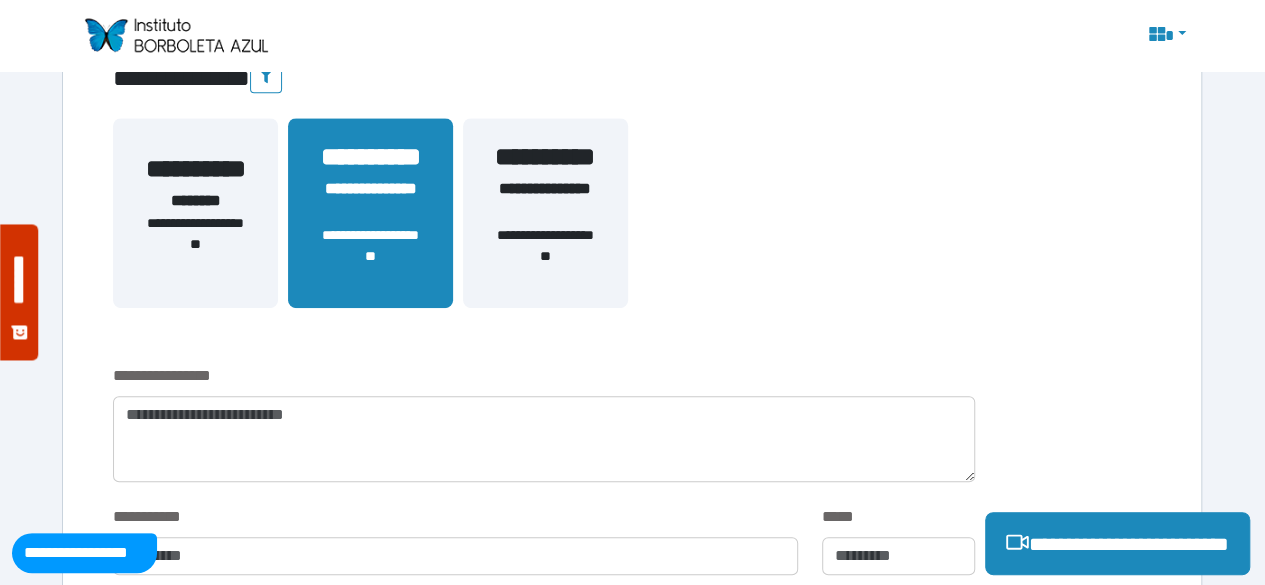 scroll, scrollTop: 405, scrollLeft: 0, axis: vertical 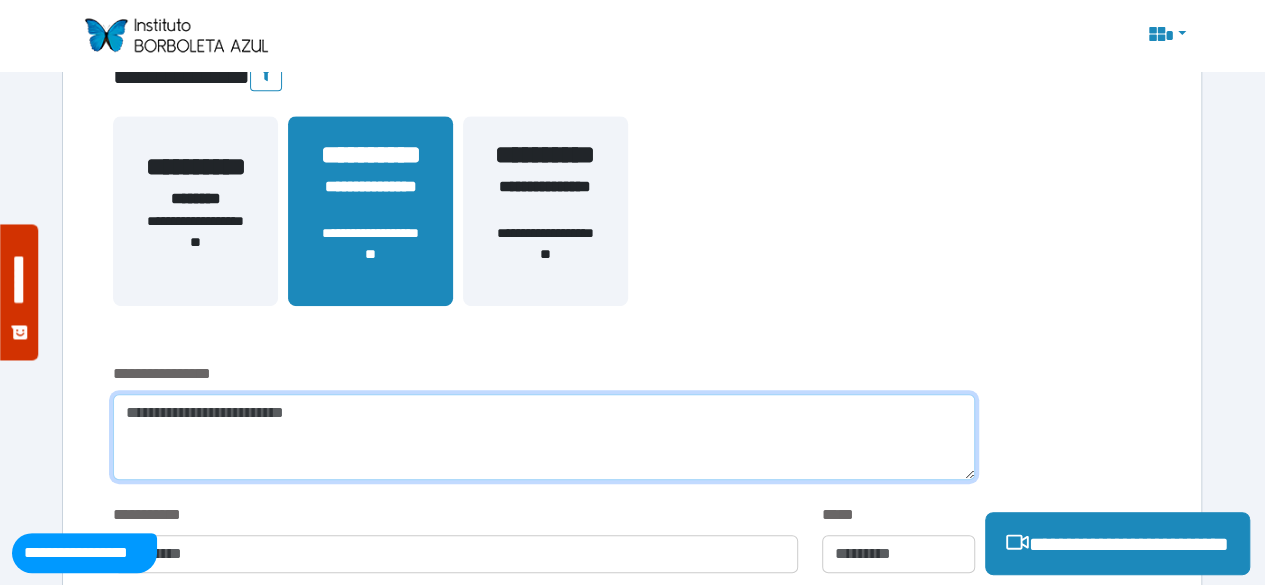 click at bounding box center (544, 437) 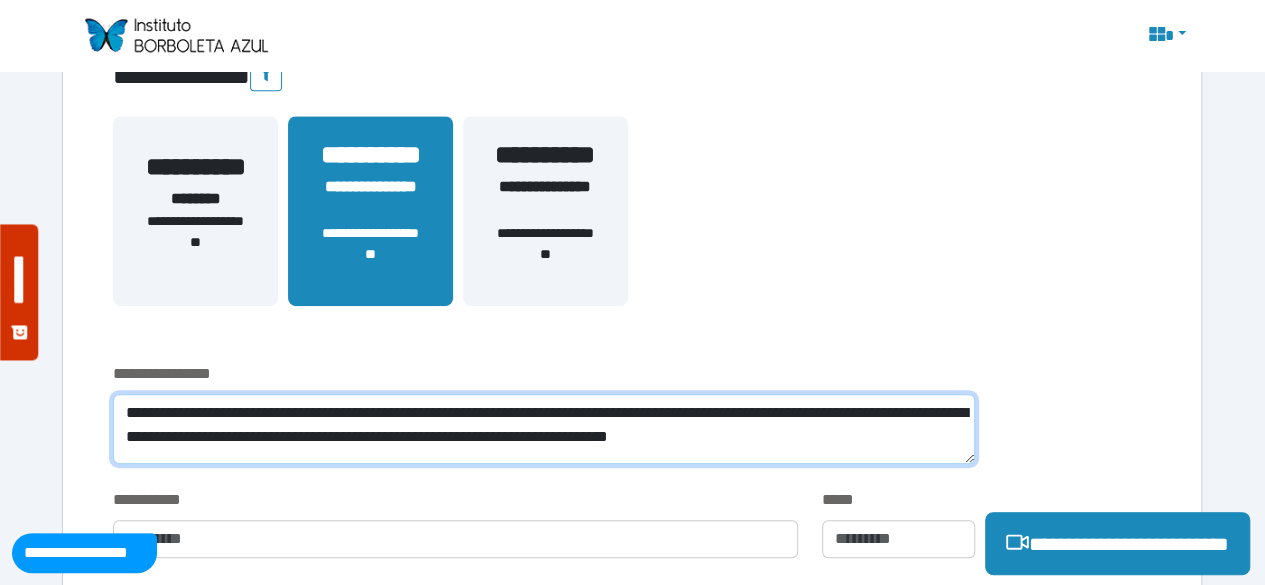 scroll, scrollTop: 0, scrollLeft: 0, axis: both 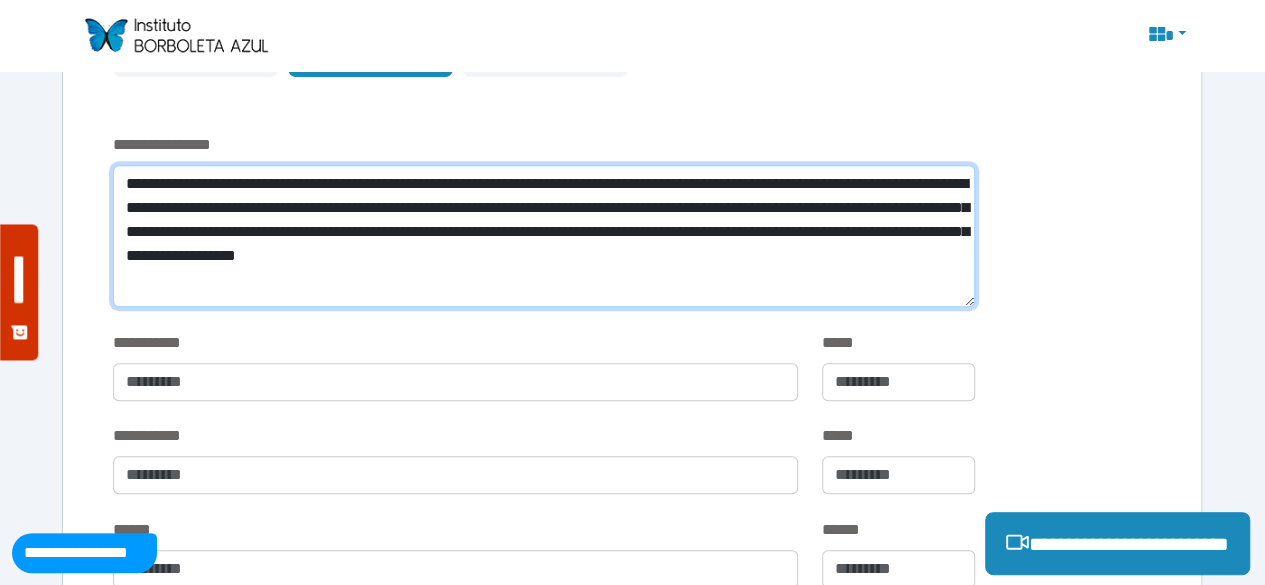 type on "**********" 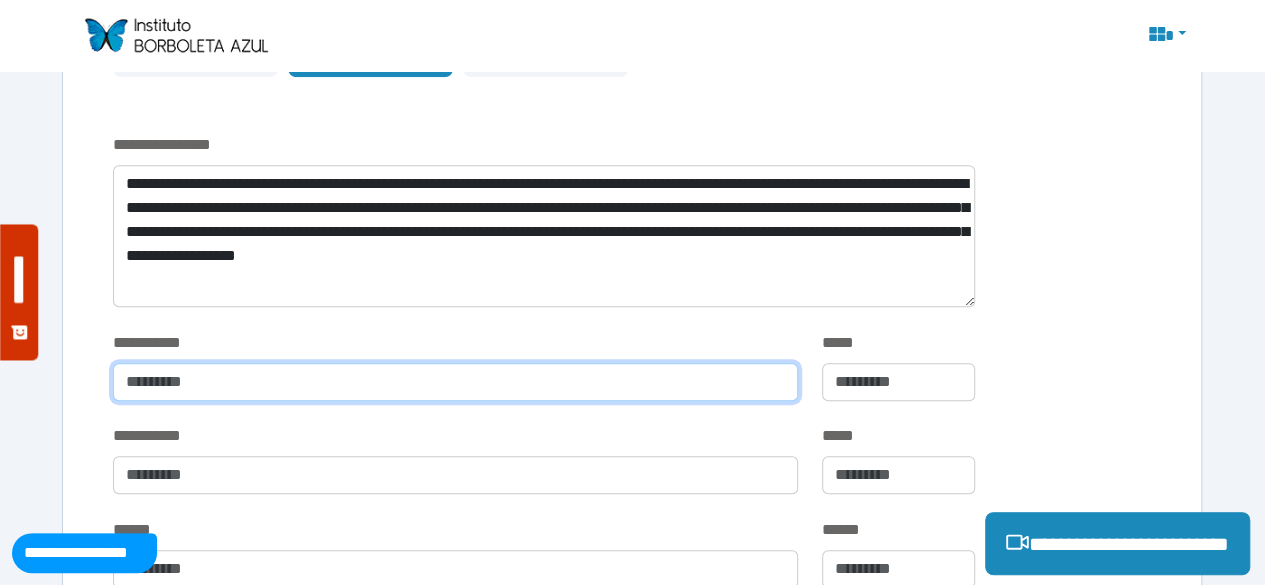 click at bounding box center [455, 382] 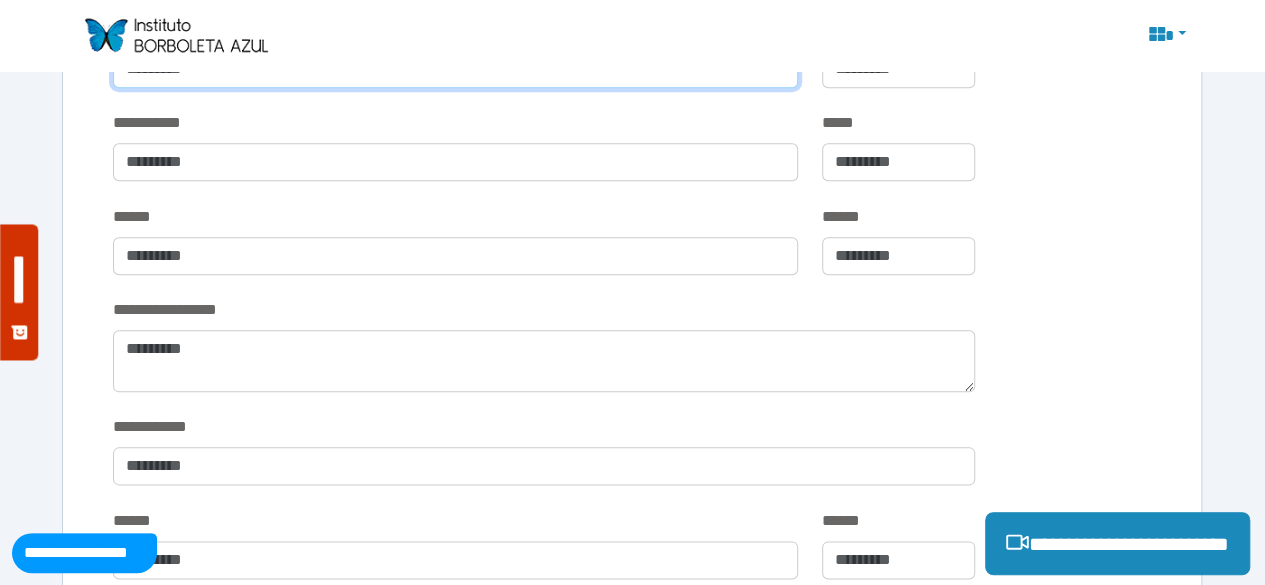 scroll, scrollTop: 951, scrollLeft: 0, axis: vertical 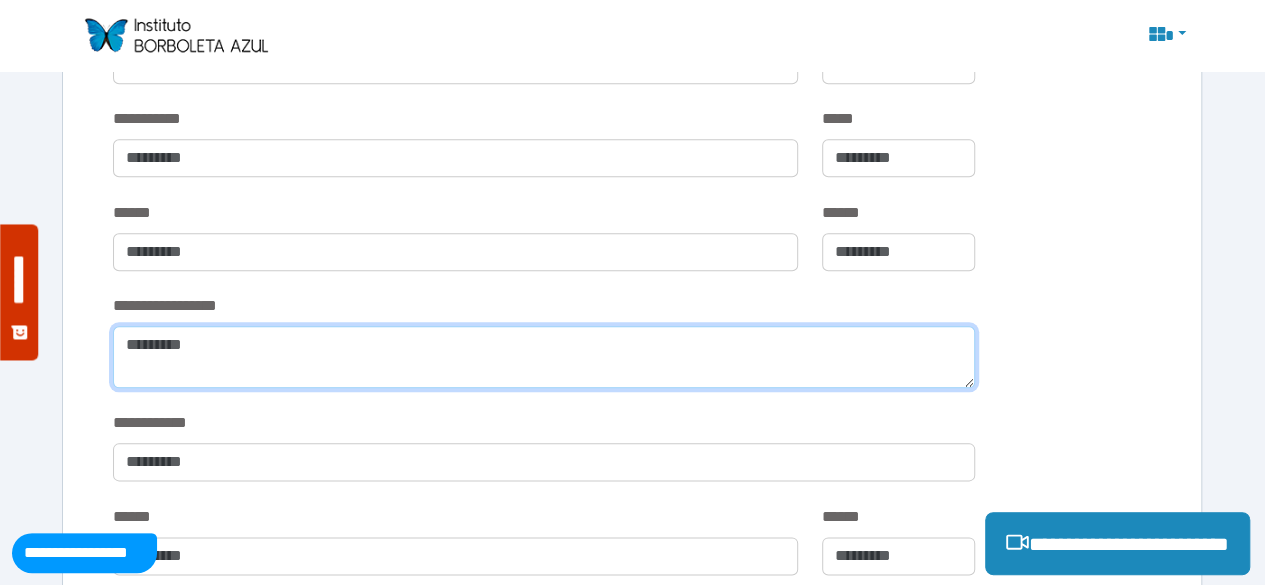 click at bounding box center (544, 357) 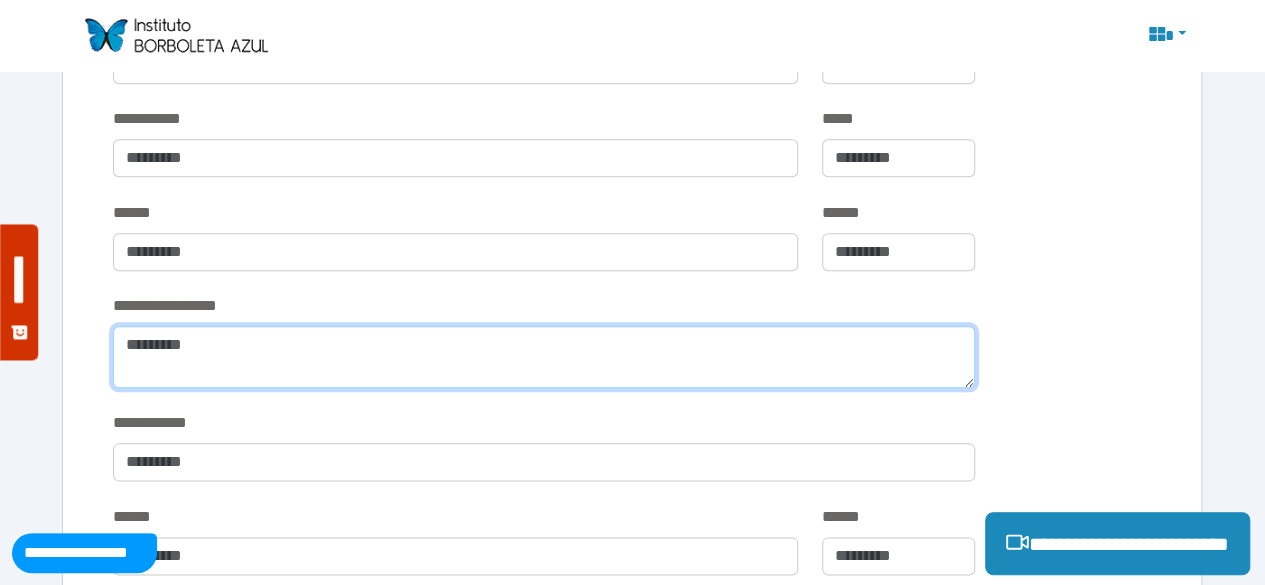type on "*" 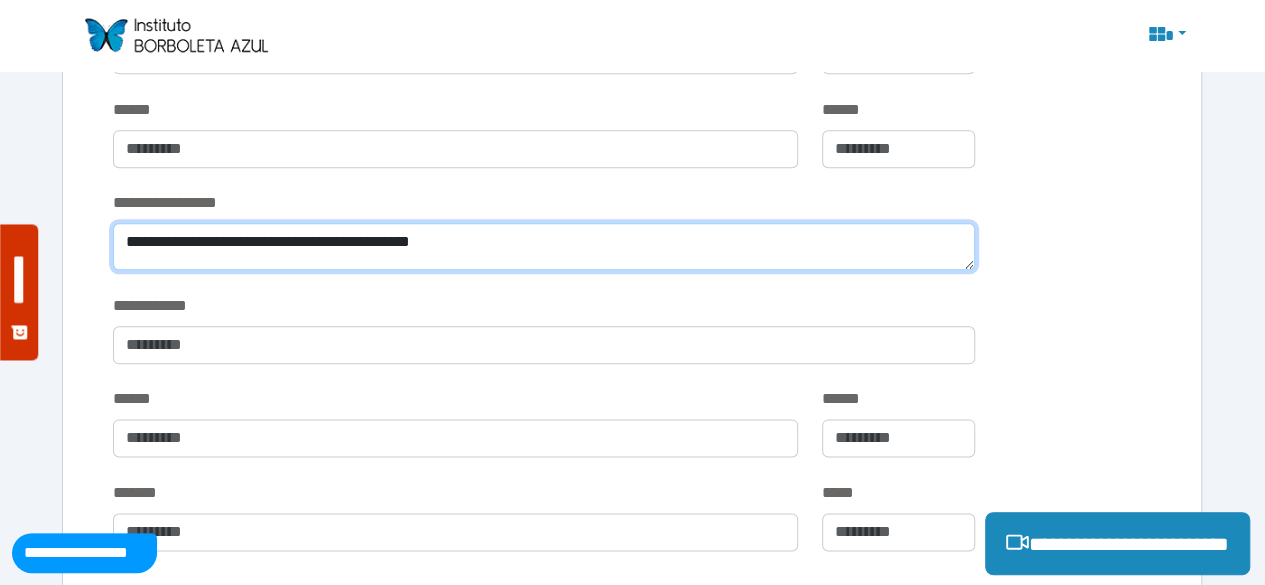 scroll, scrollTop: 1055, scrollLeft: 0, axis: vertical 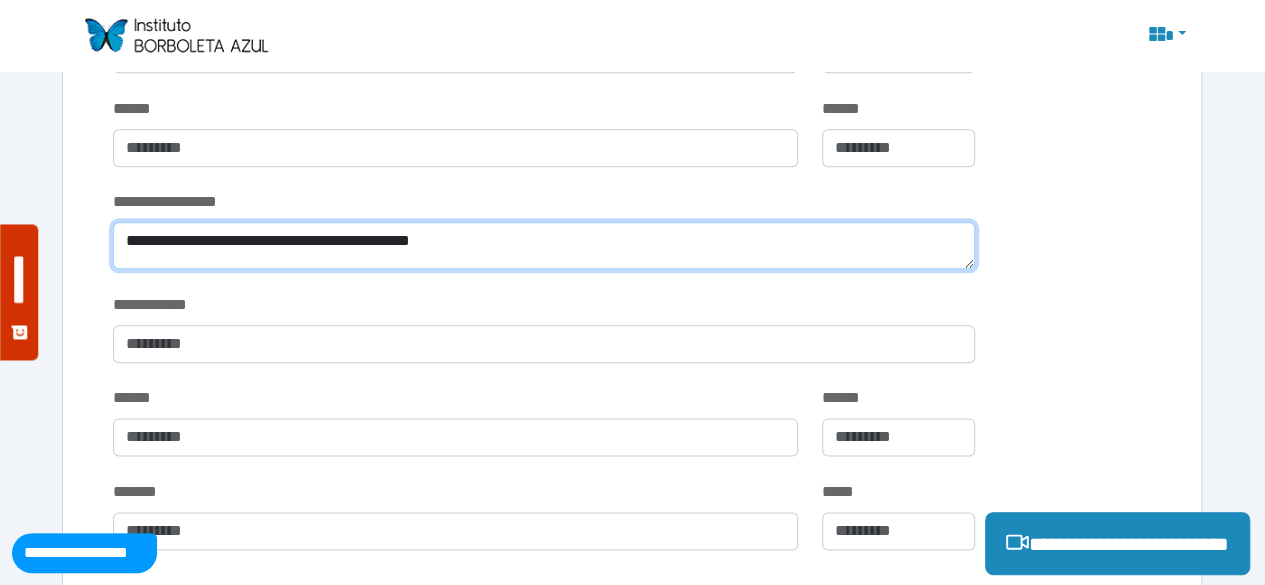 type on "**********" 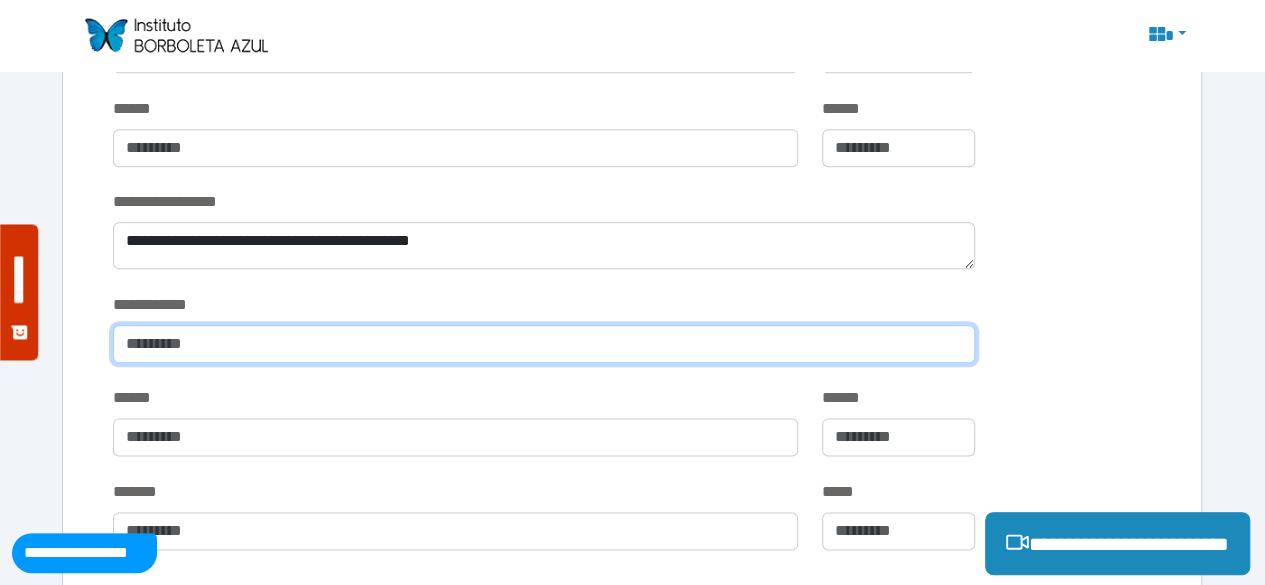 click at bounding box center (544, 344) 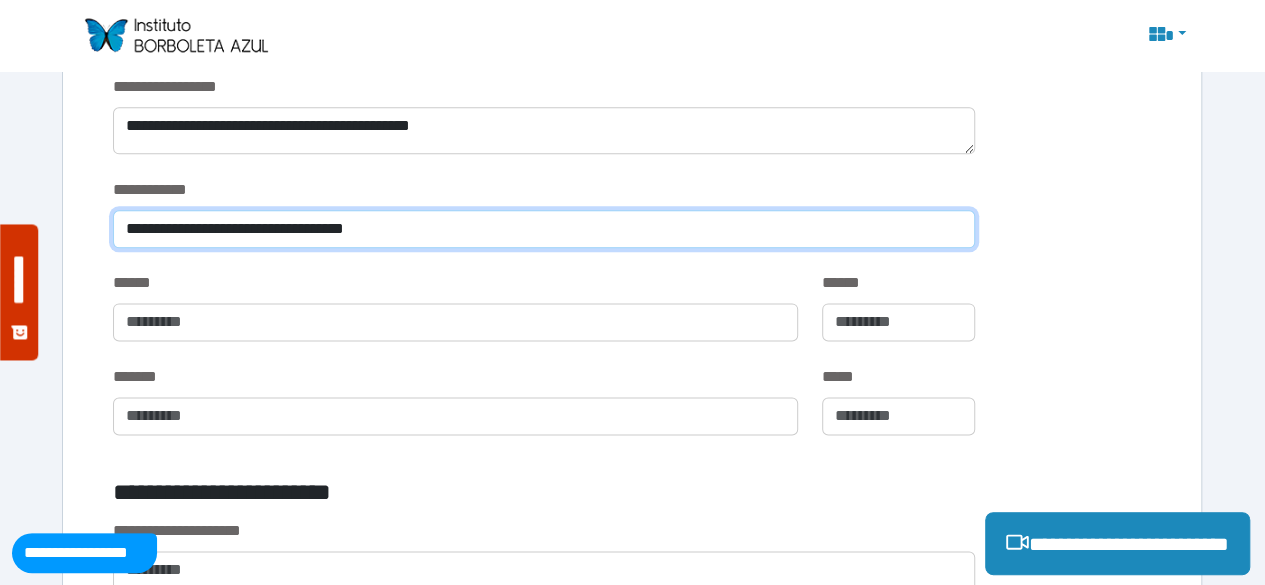scroll, scrollTop: 1172, scrollLeft: 0, axis: vertical 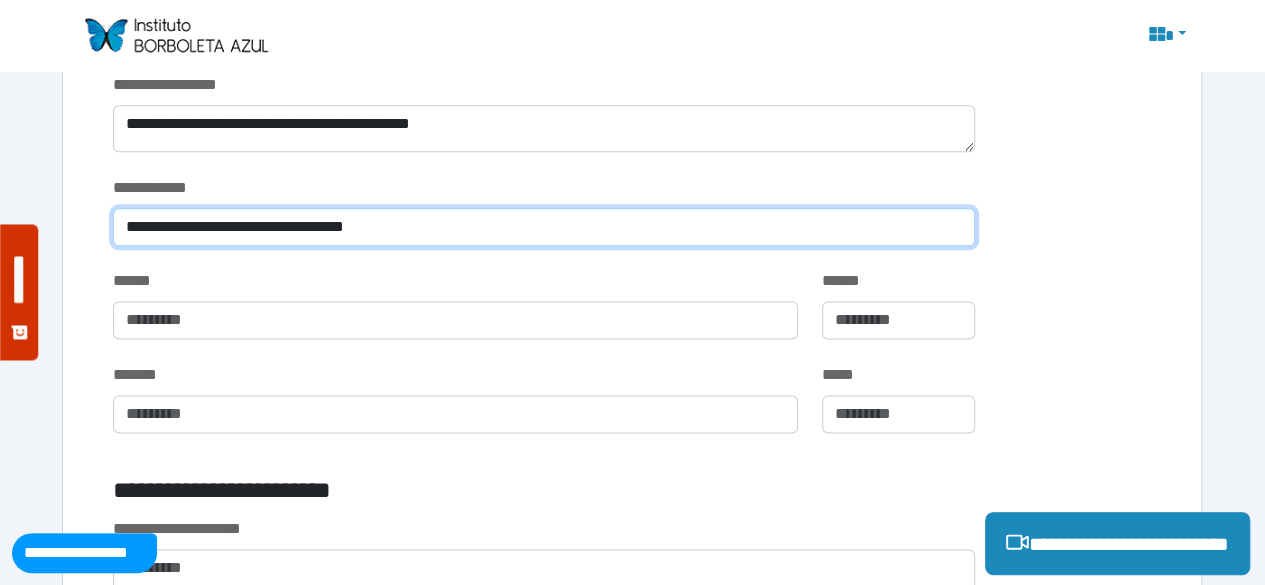 type on "**********" 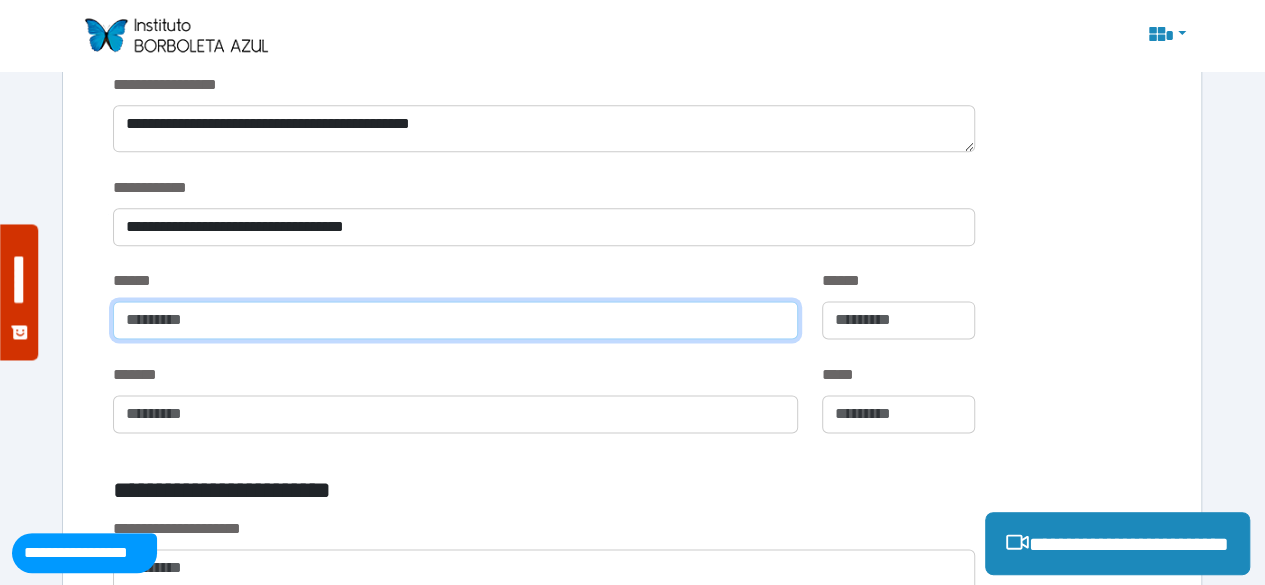 click at bounding box center (455, 320) 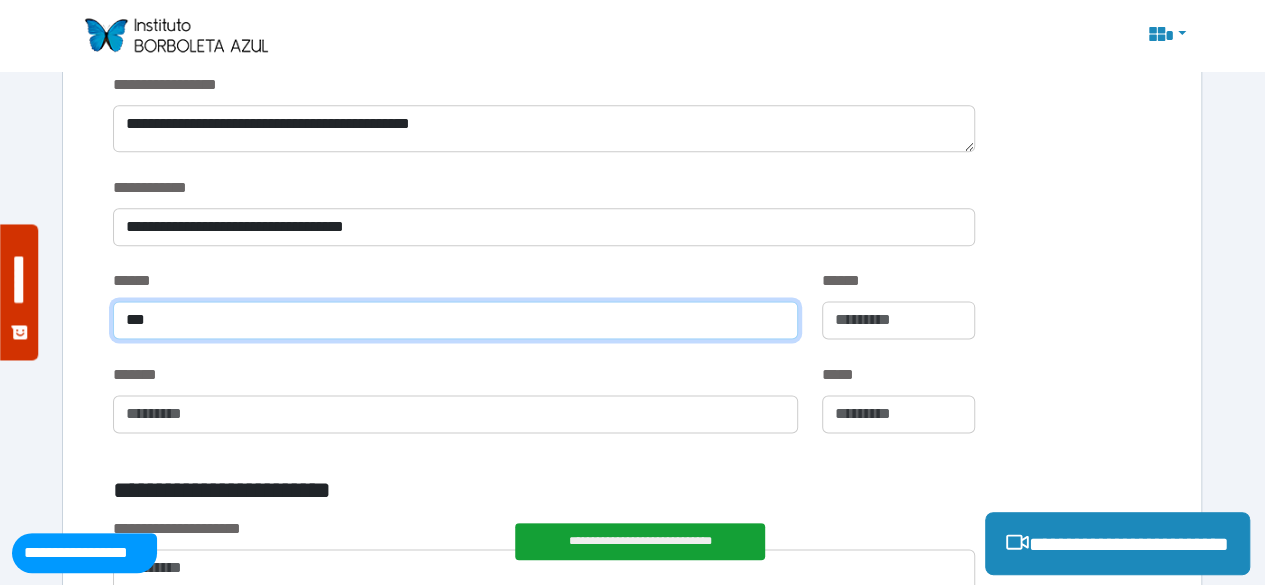 type on "***" 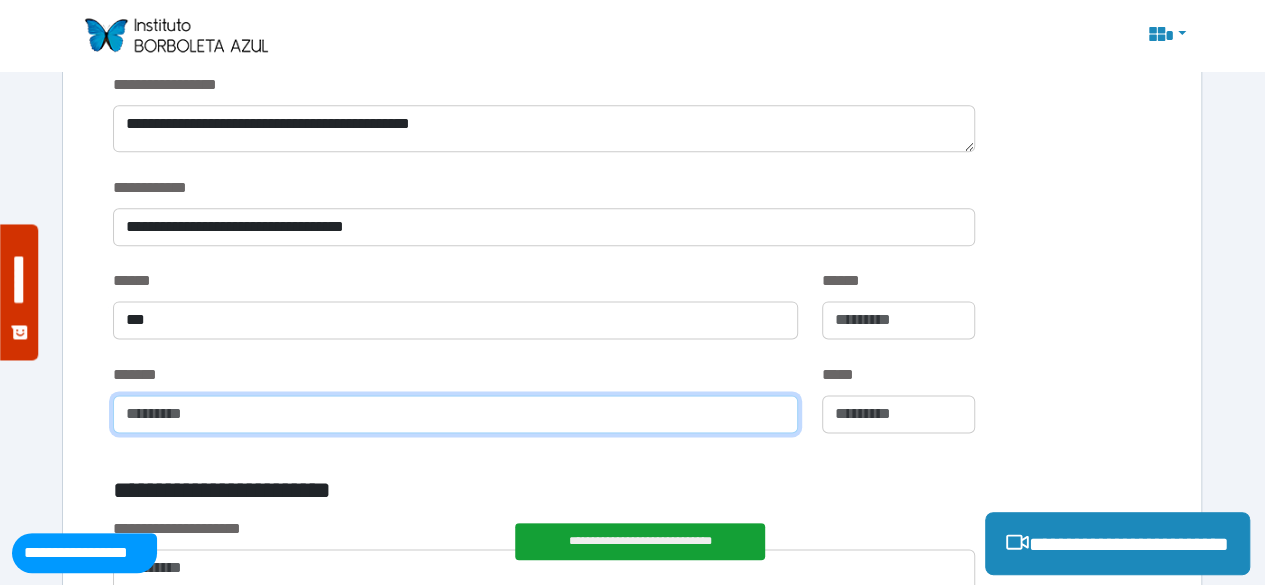 click at bounding box center [455, 414] 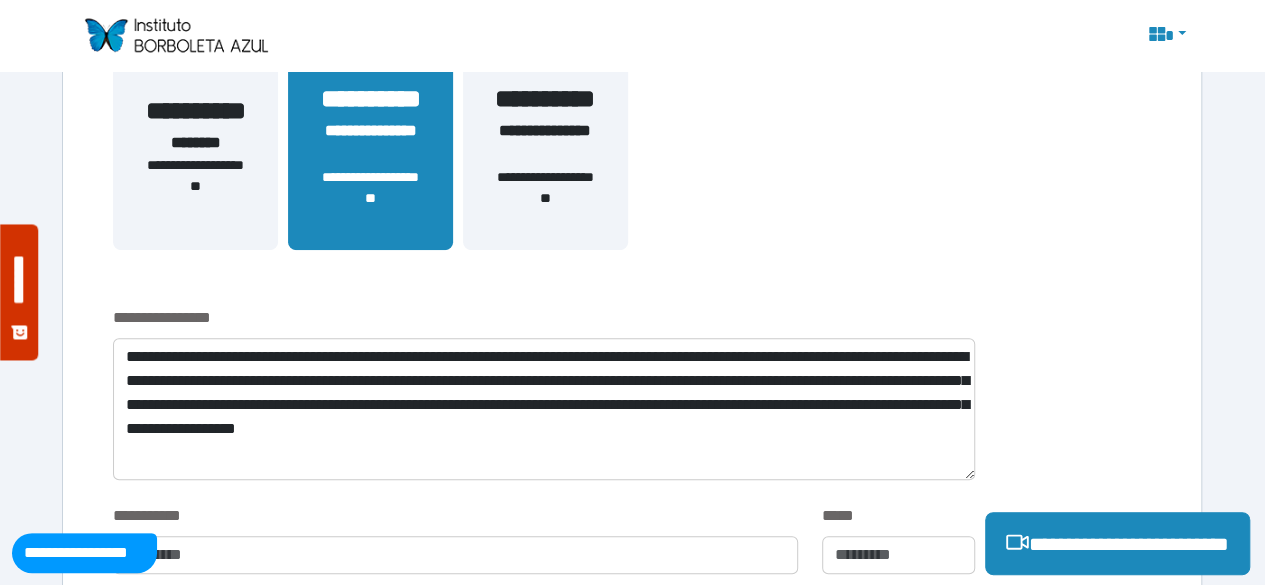 scroll, scrollTop: 464, scrollLeft: 0, axis: vertical 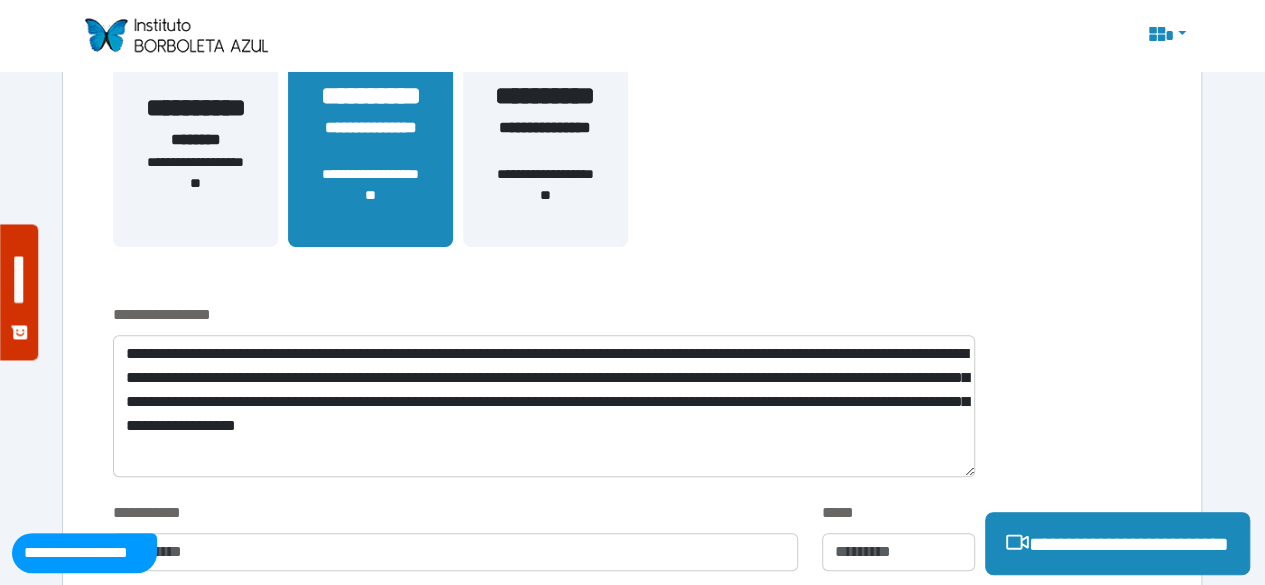 type on "***" 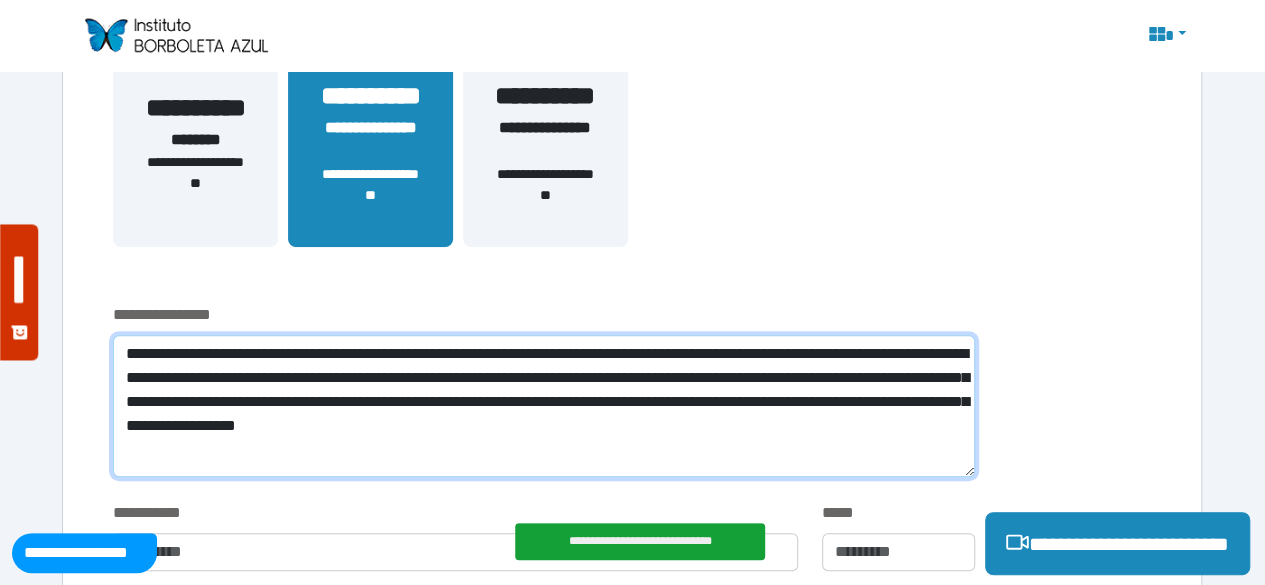 drag, startPoint x: 297, startPoint y: 357, endPoint x: 948, endPoint y: 441, distance: 656.397 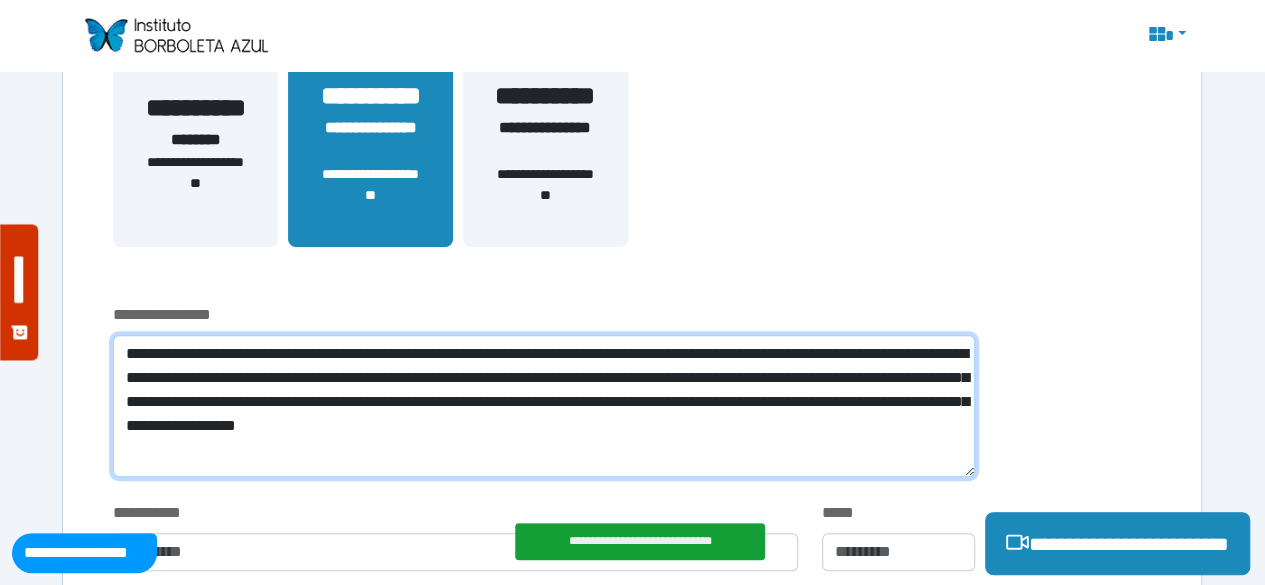 click on "**********" at bounding box center [544, 406] 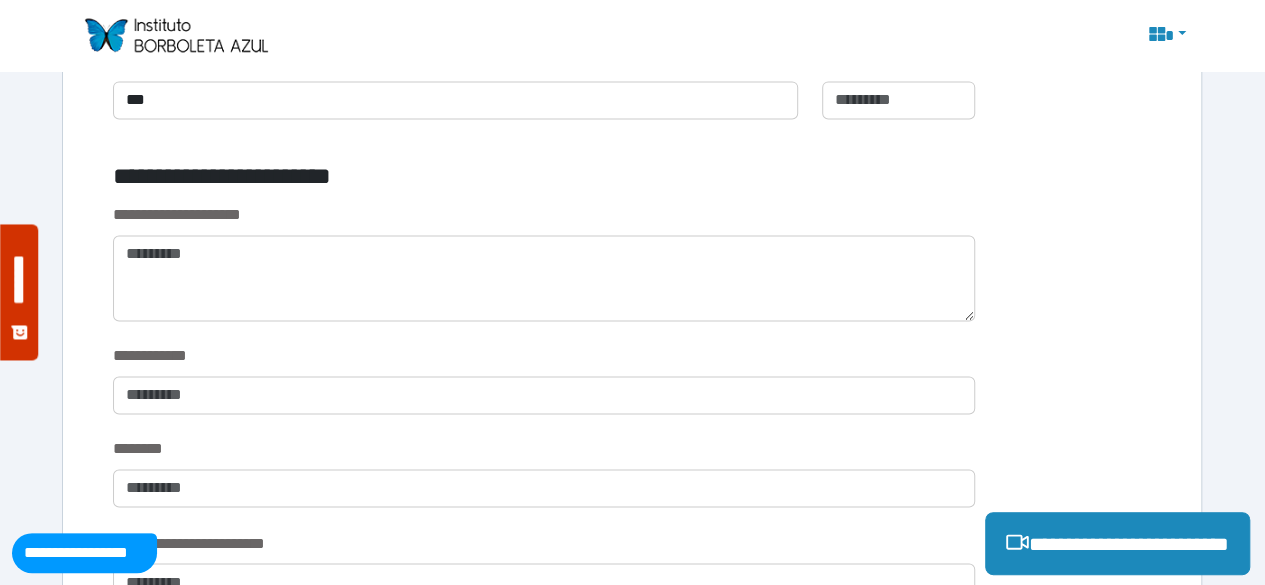 scroll, scrollTop: 1408, scrollLeft: 0, axis: vertical 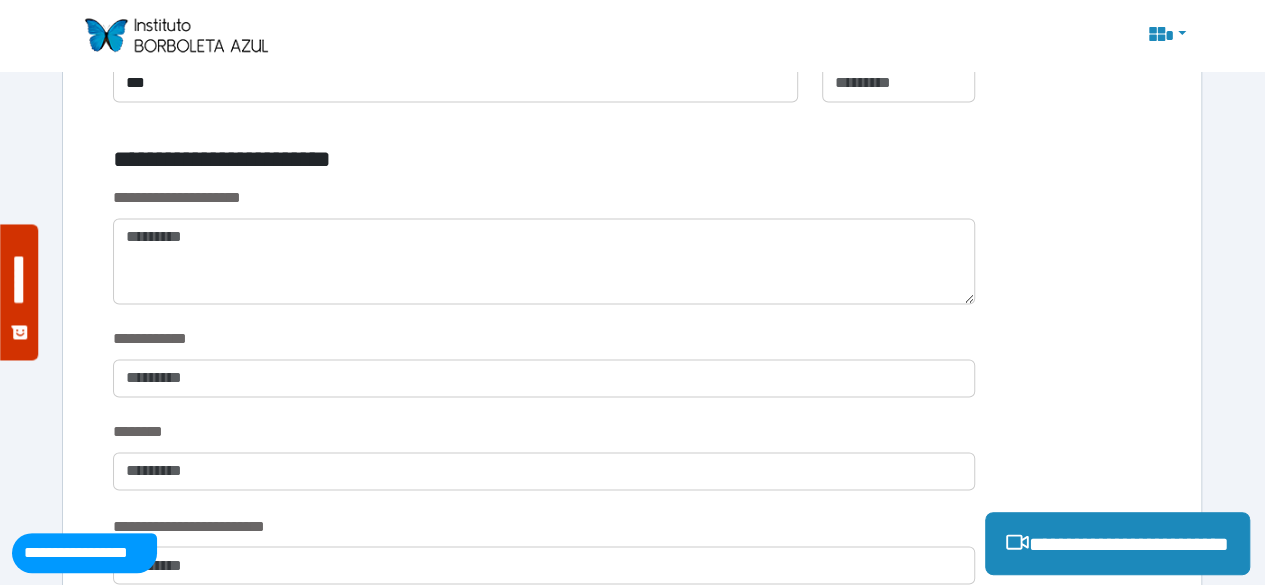 type on "**********" 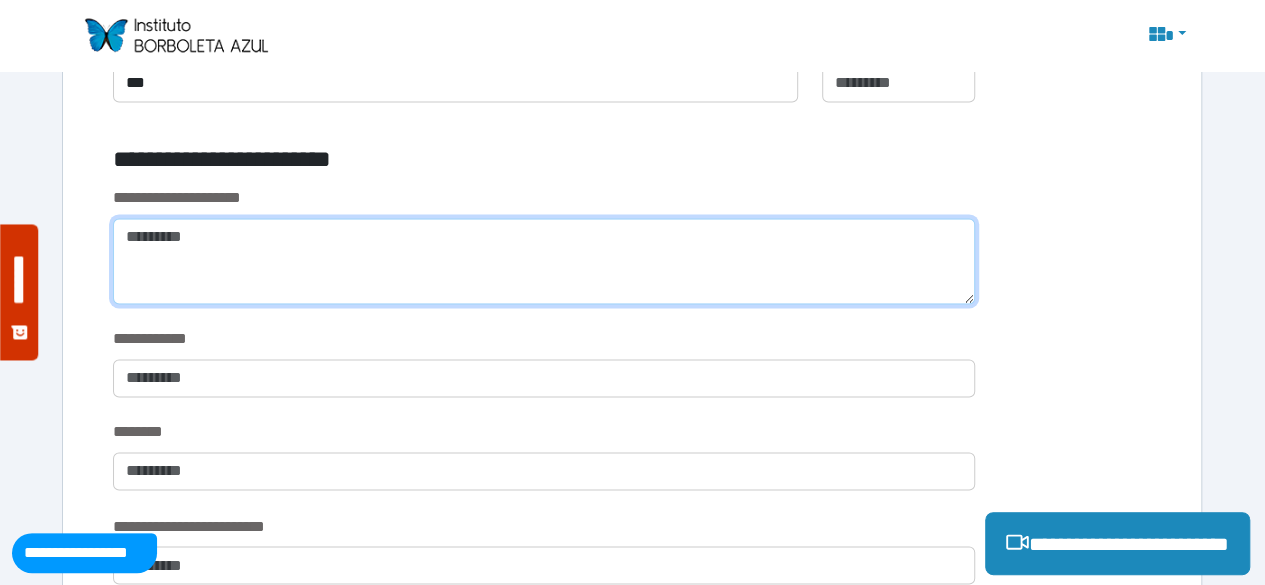 click at bounding box center (544, 261) 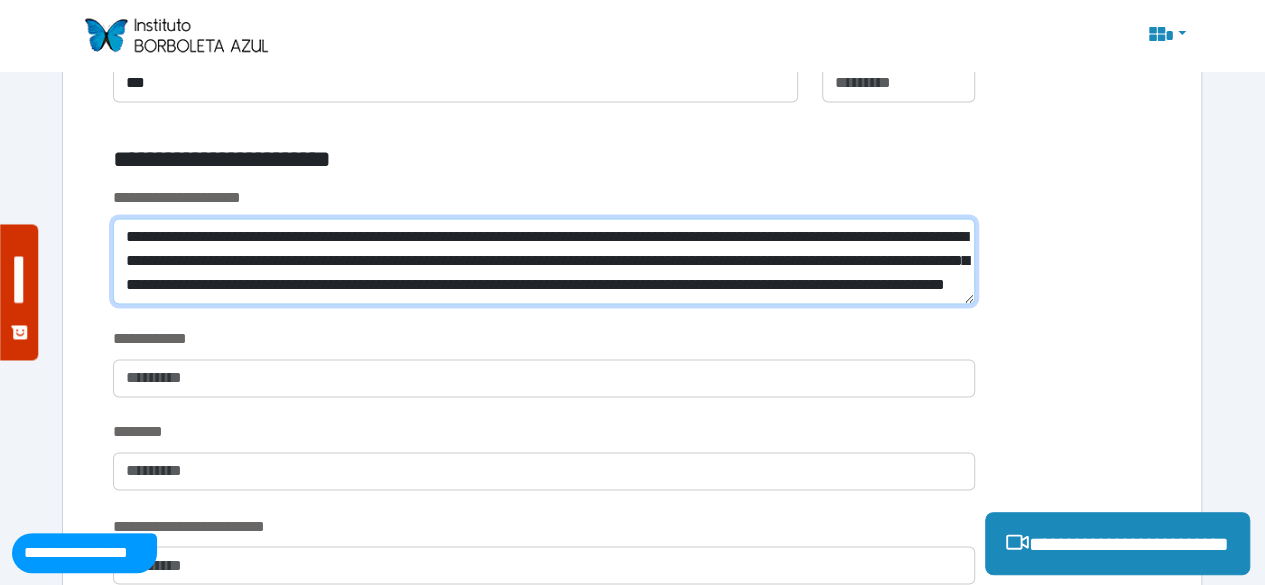 scroll, scrollTop: 0, scrollLeft: 0, axis: both 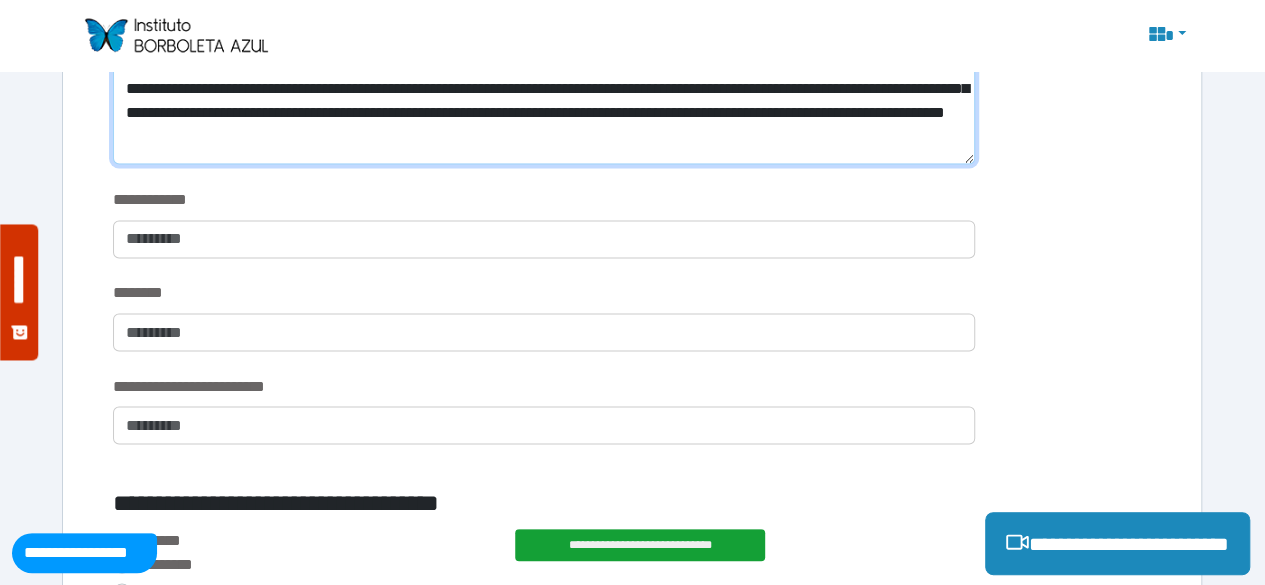 type on "**********" 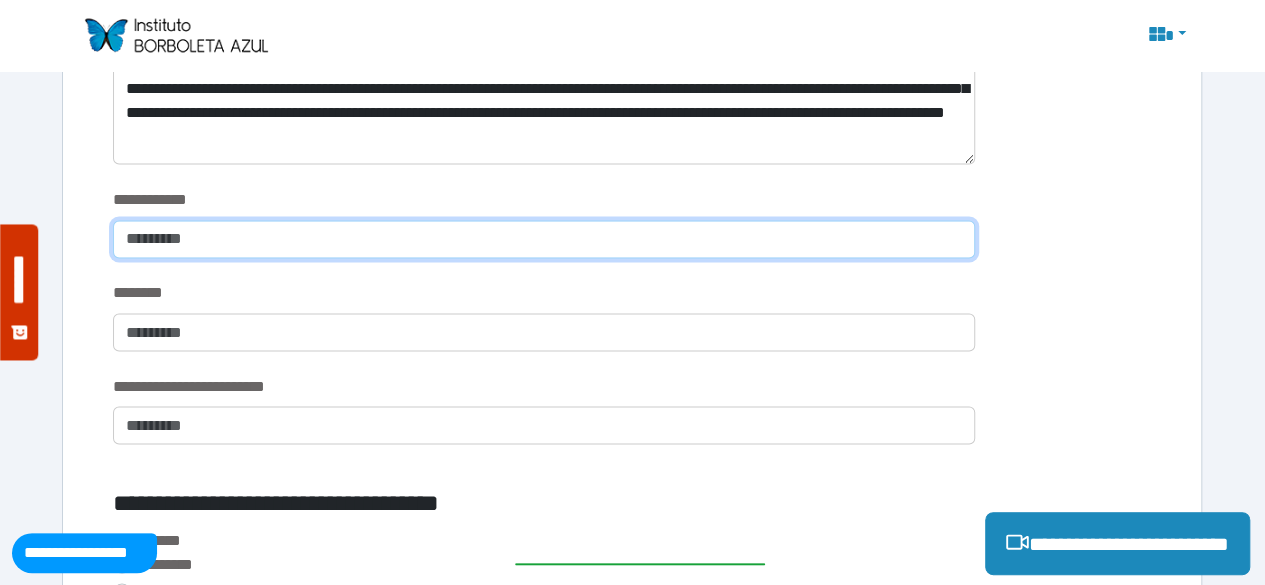 click at bounding box center [544, 239] 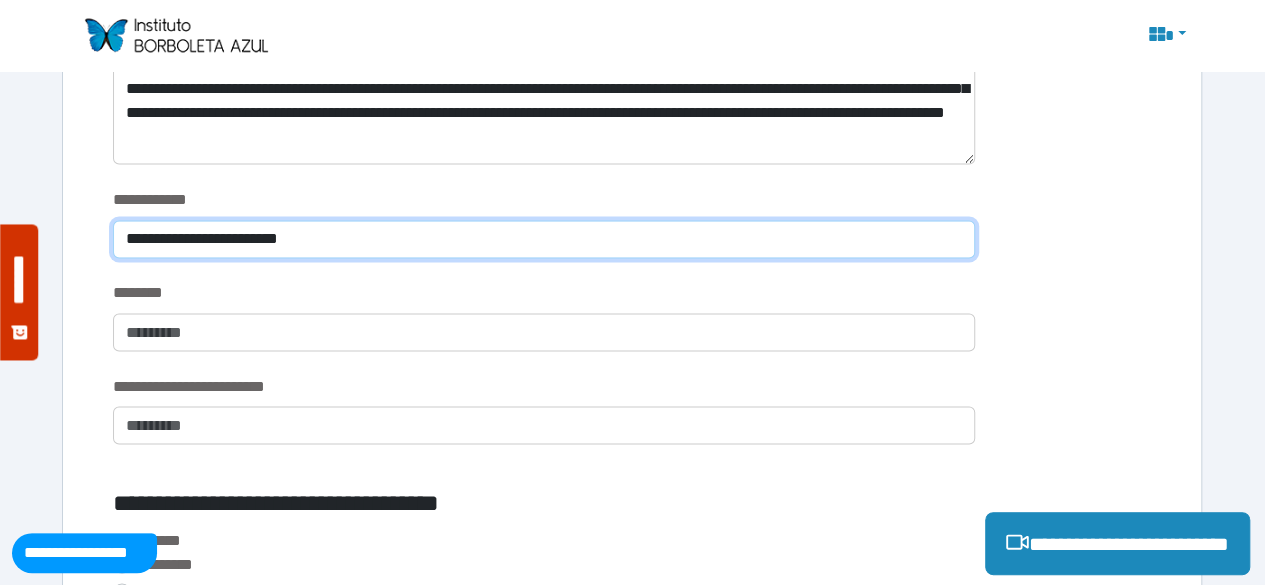 drag, startPoint x: 174, startPoint y: 233, endPoint x: 111, endPoint y: 240, distance: 63.387695 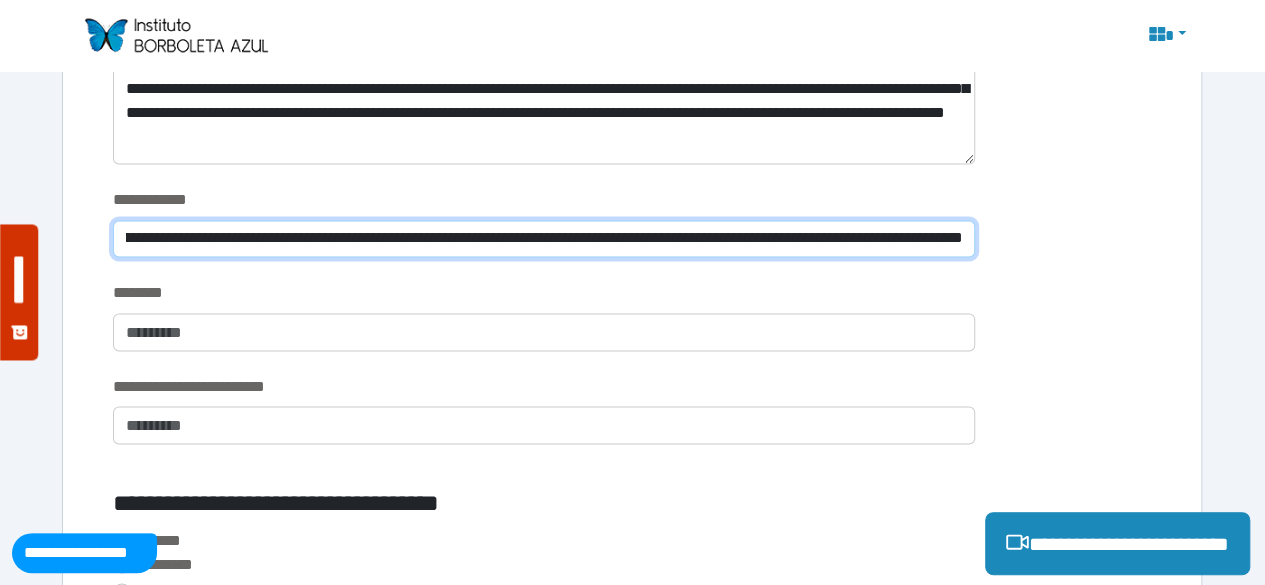 scroll, scrollTop: 0, scrollLeft: 310, axis: horizontal 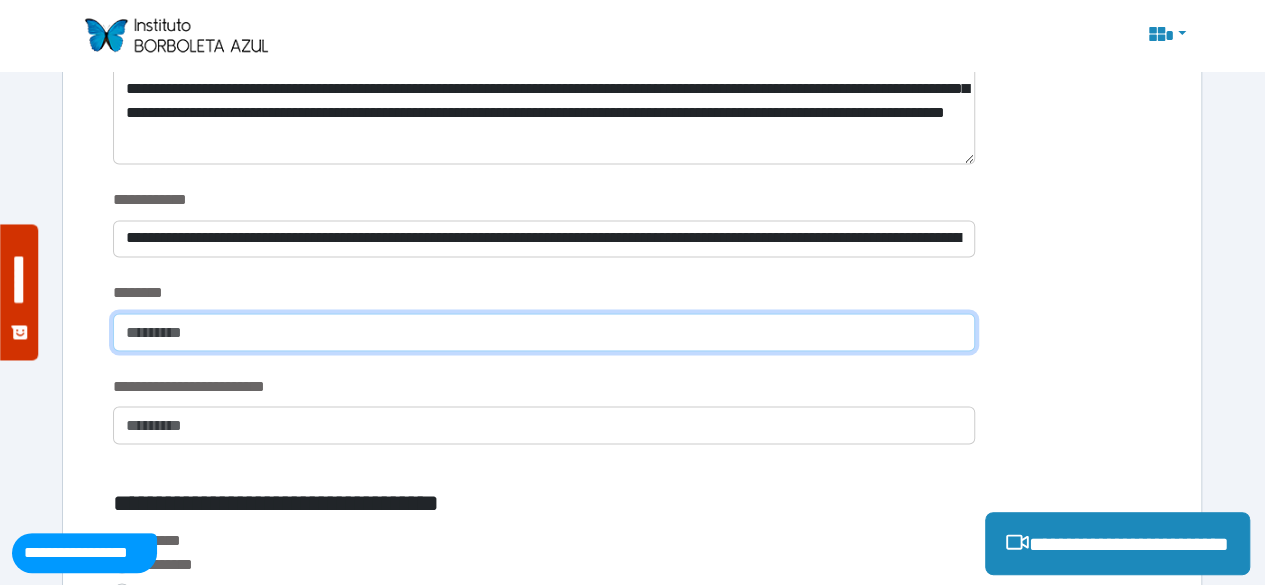 click at bounding box center [544, 332] 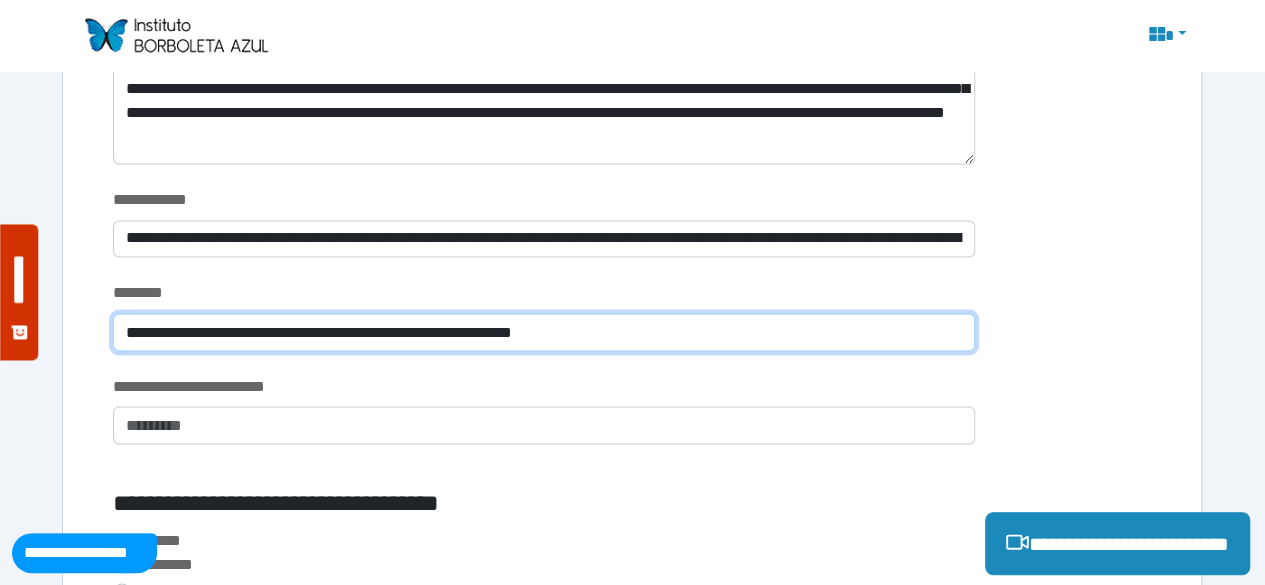 type on "**********" 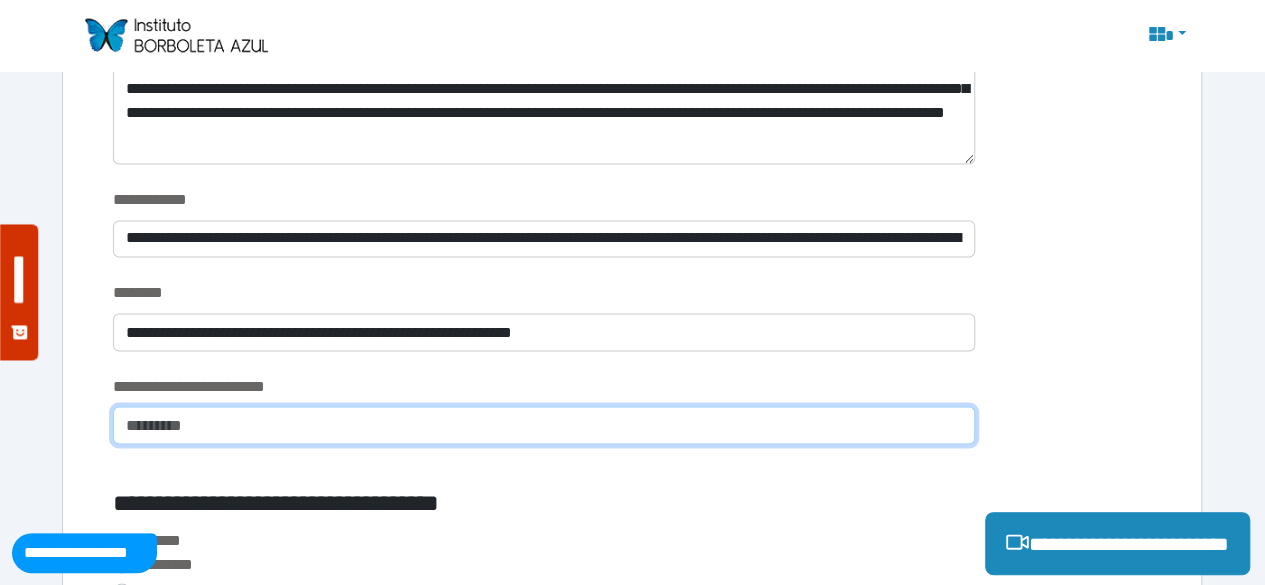 click at bounding box center [544, 425] 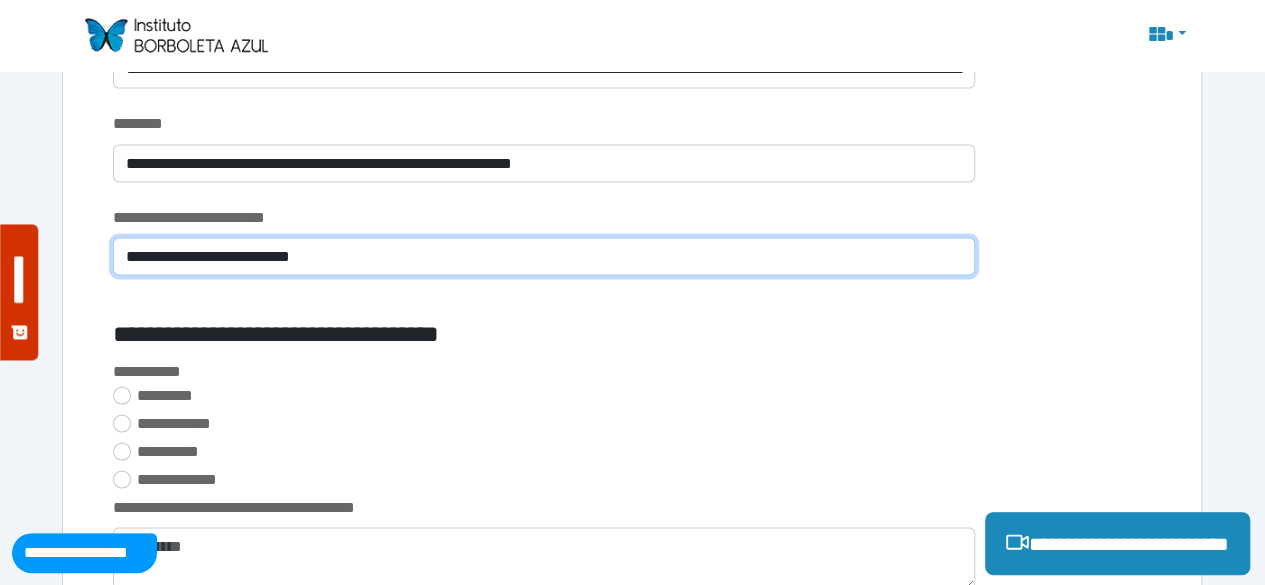 scroll, scrollTop: 1814, scrollLeft: 0, axis: vertical 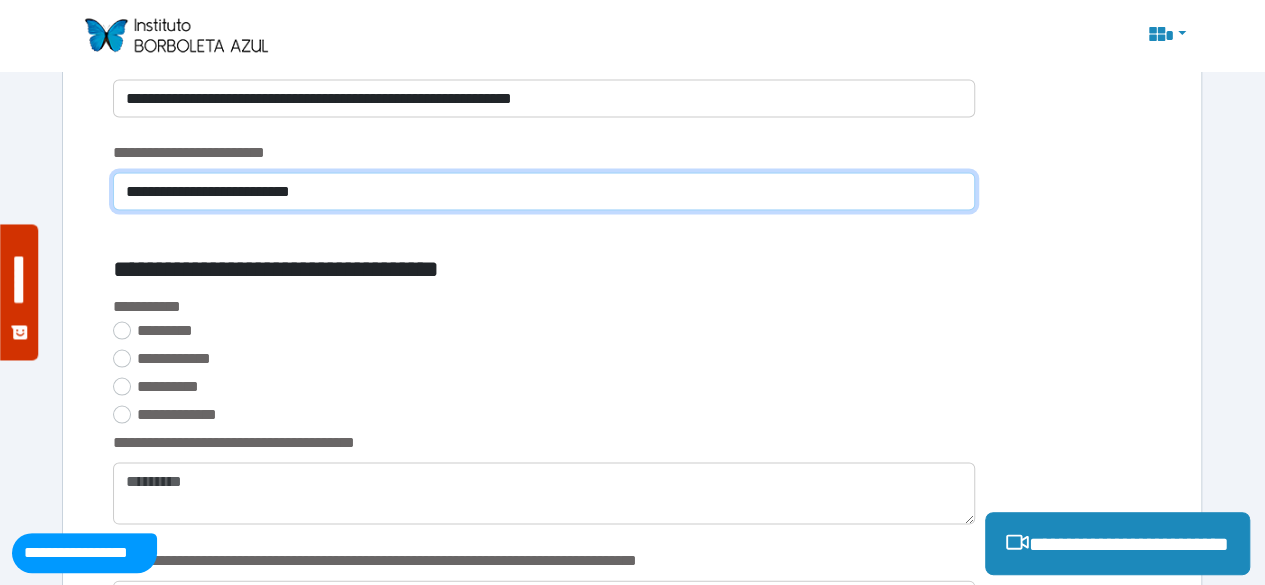 type on "**********" 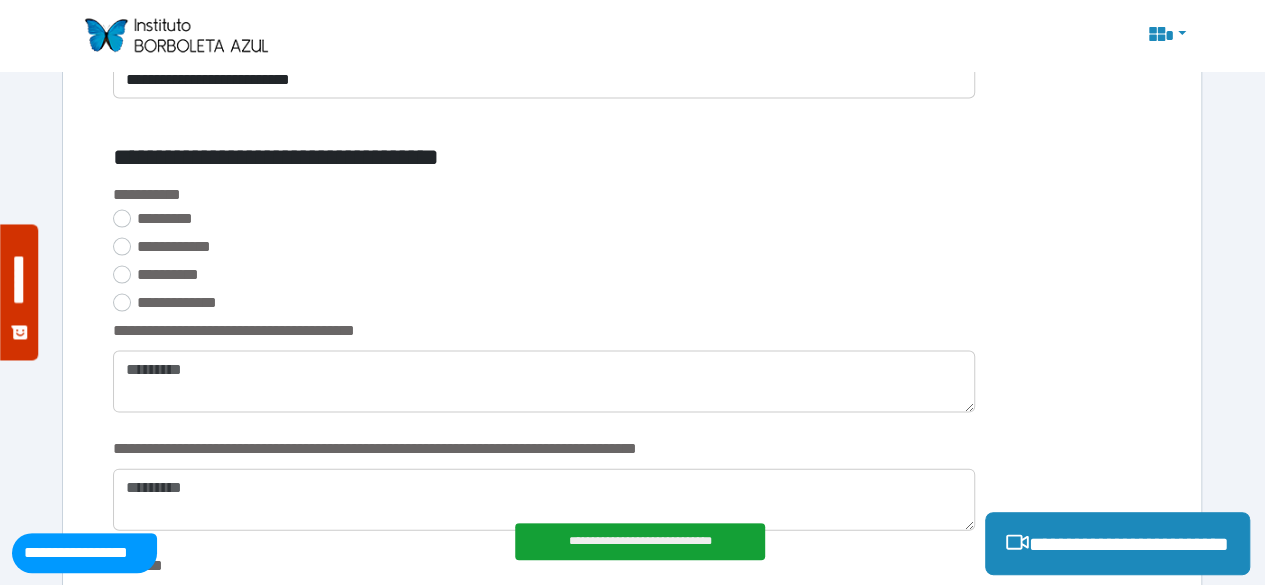scroll, scrollTop: 1932, scrollLeft: 0, axis: vertical 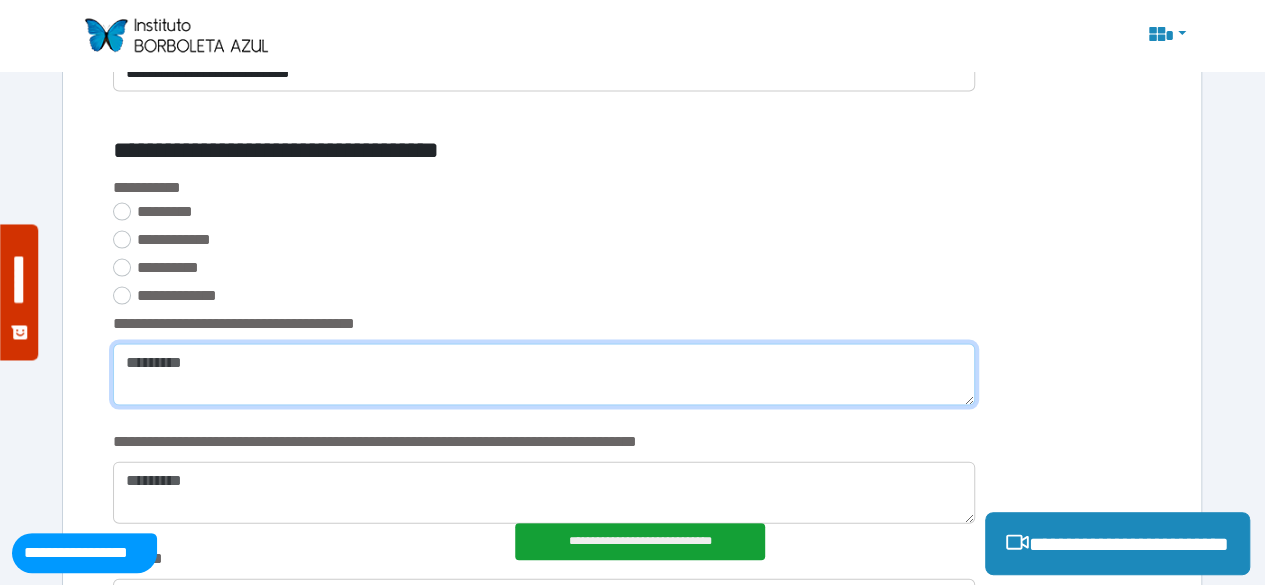 click at bounding box center (544, 375) 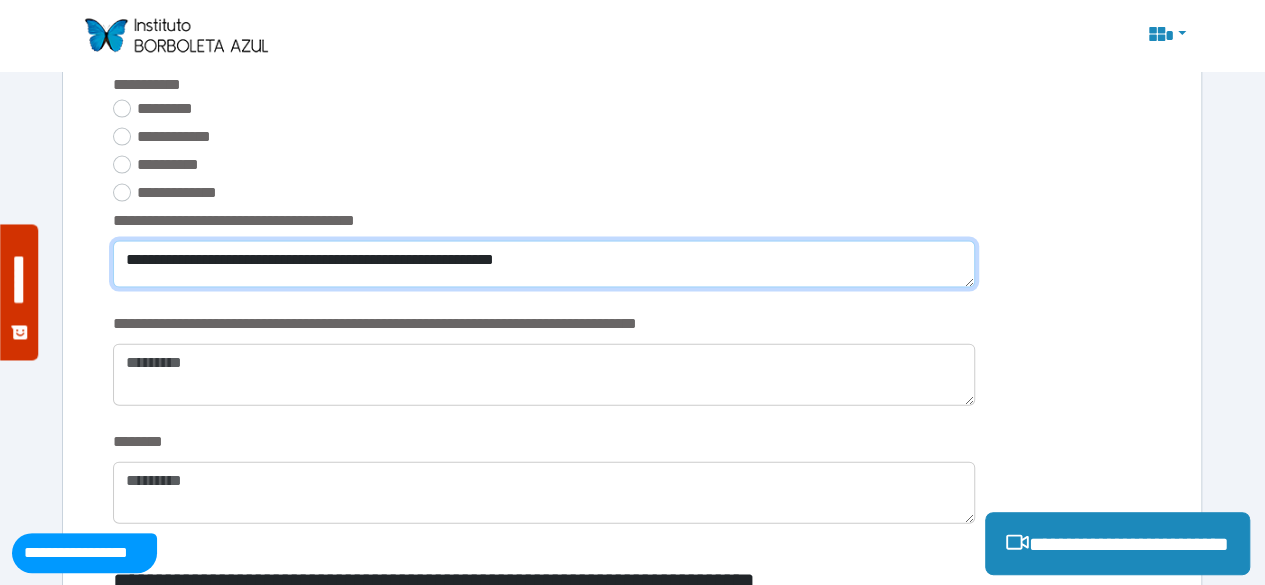 scroll, scrollTop: 2036, scrollLeft: 0, axis: vertical 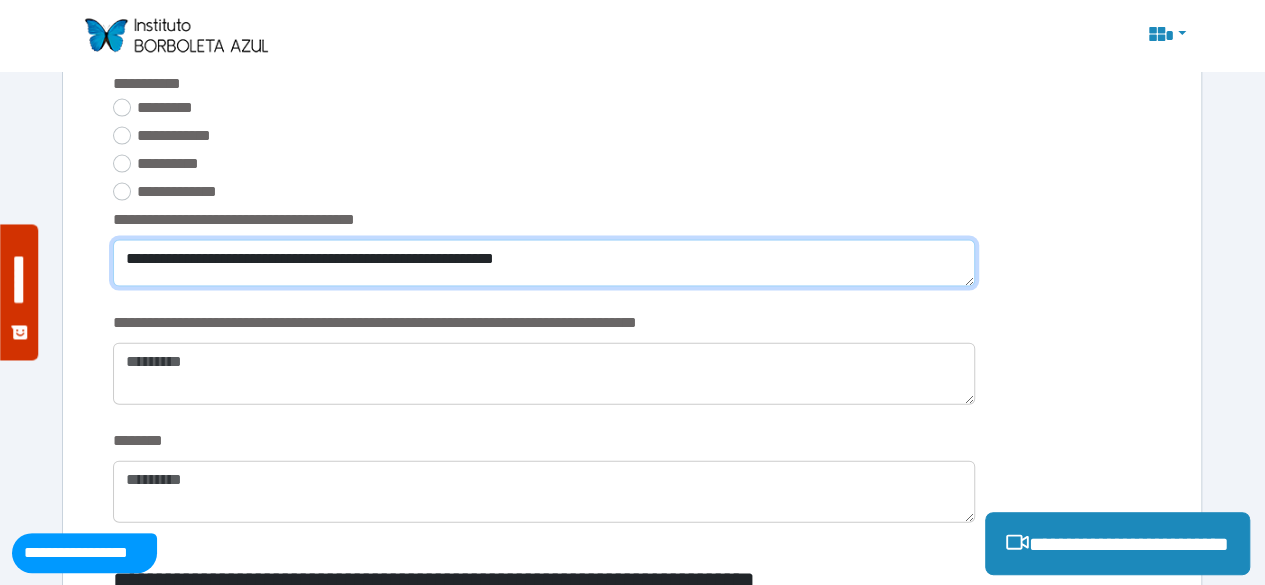 type on "**********" 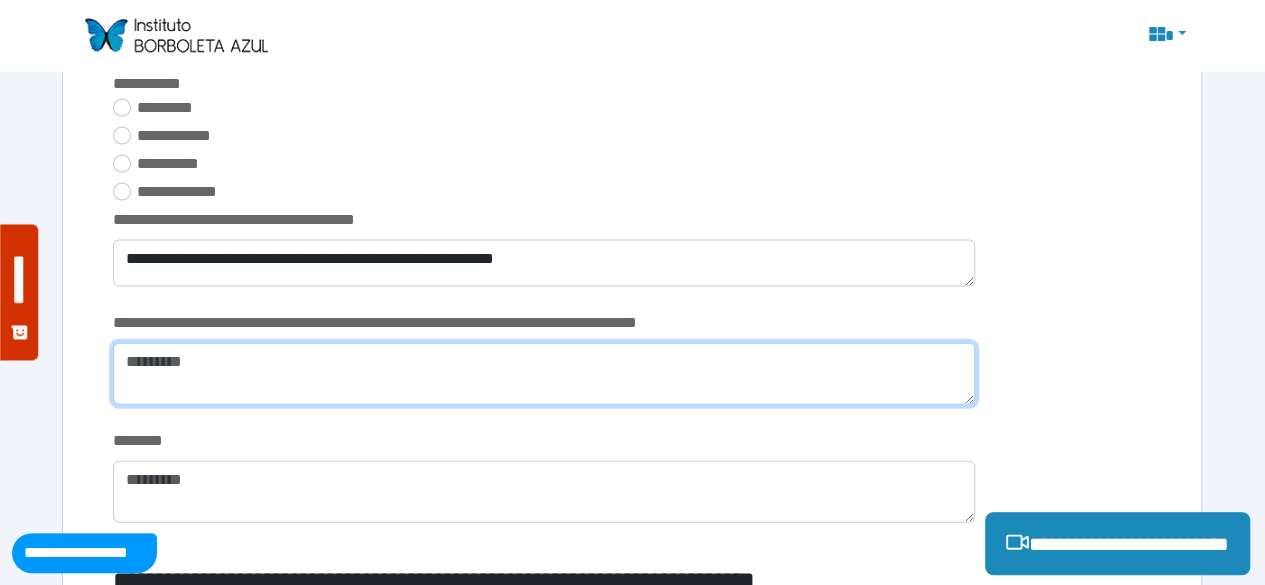 click at bounding box center [544, 374] 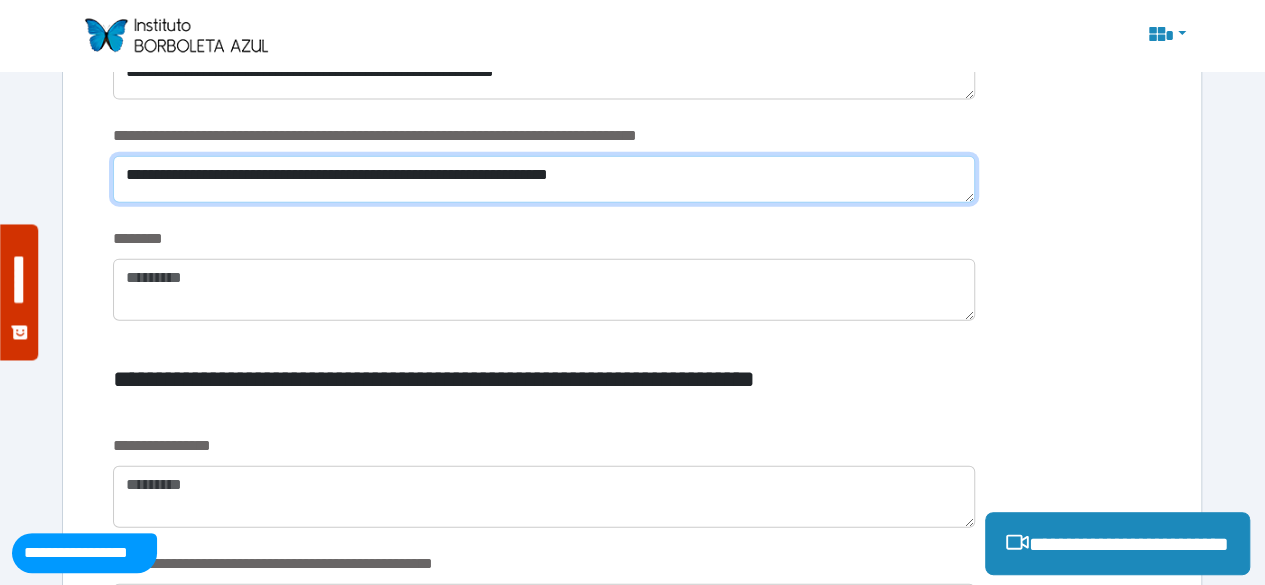 scroll, scrollTop: 2224, scrollLeft: 0, axis: vertical 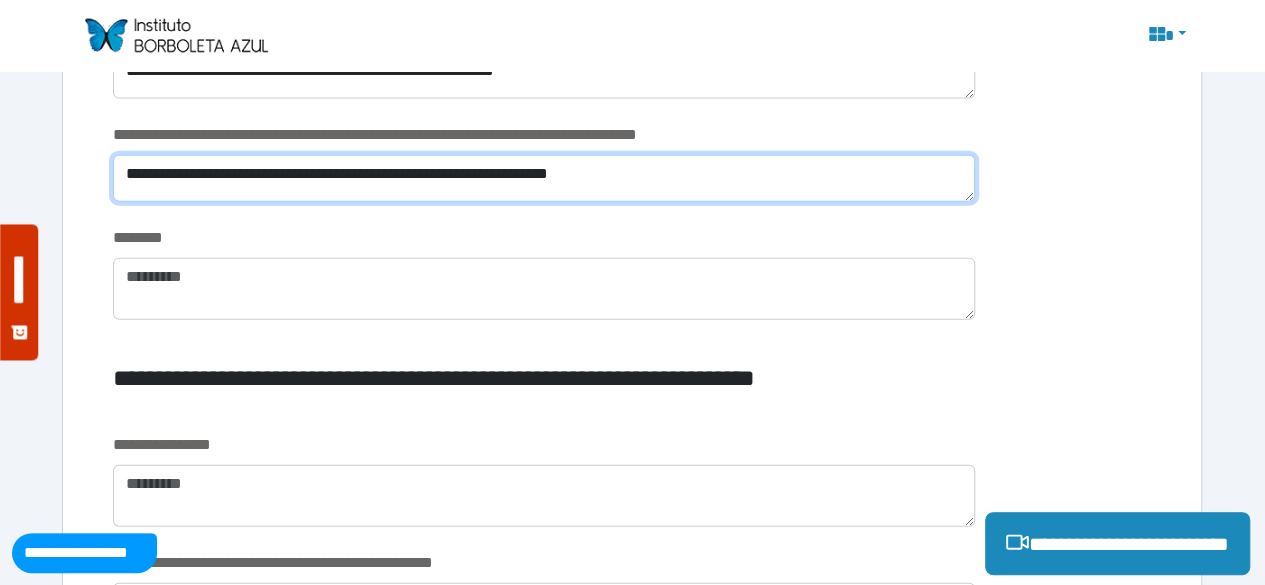 type on "**********" 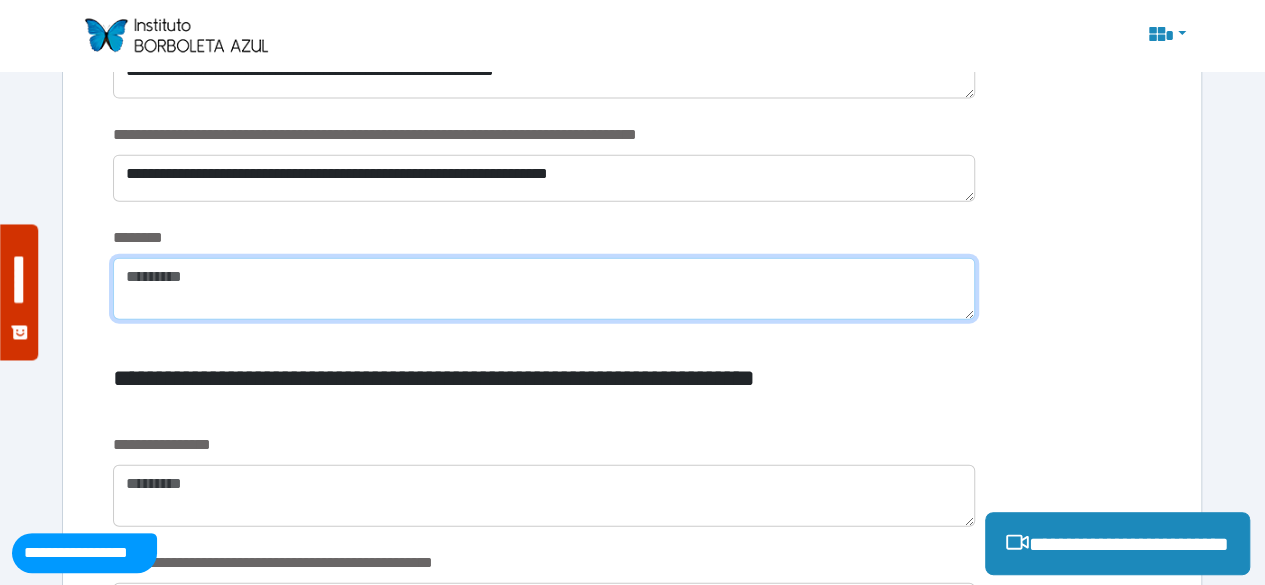 click at bounding box center (544, 289) 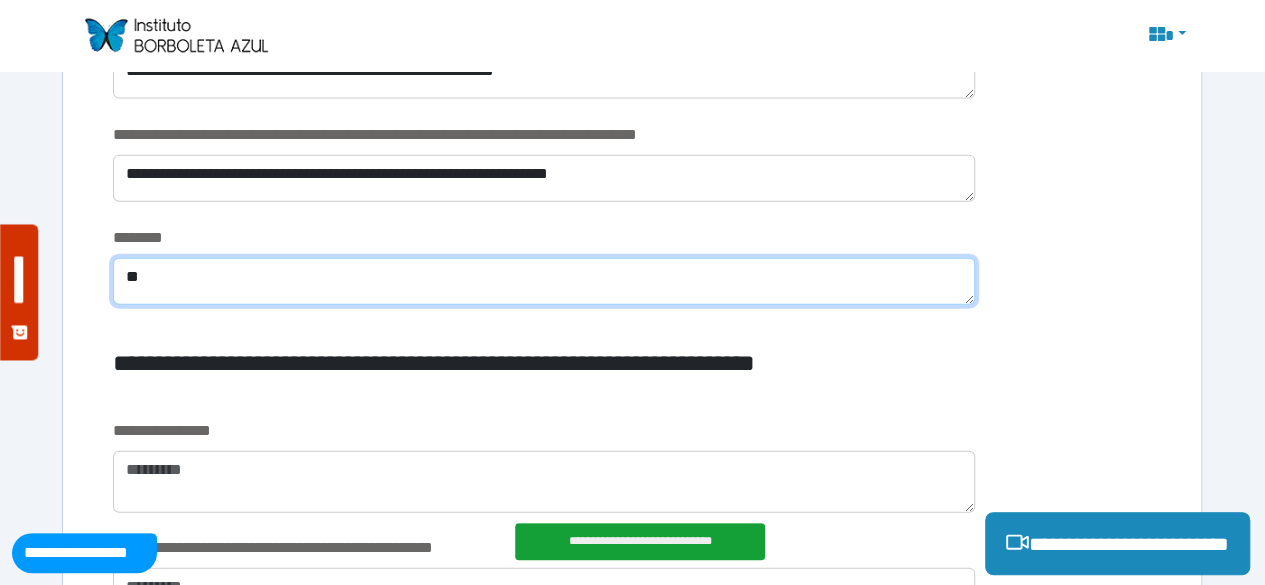 type on "*" 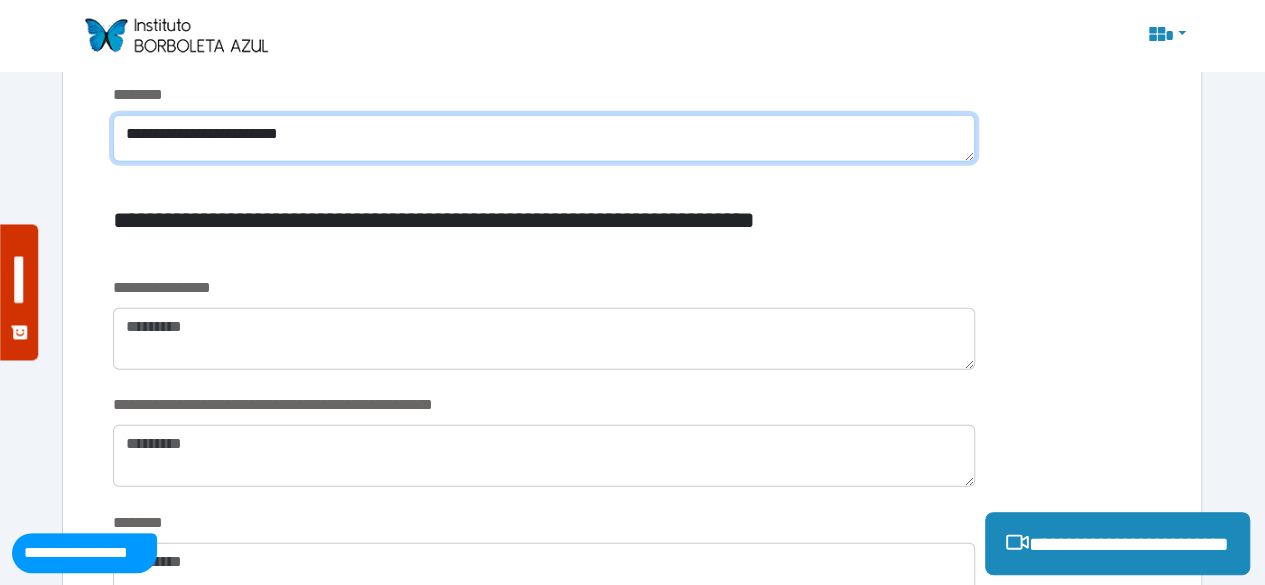 scroll, scrollTop: 2366, scrollLeft: 0, axis: vertical 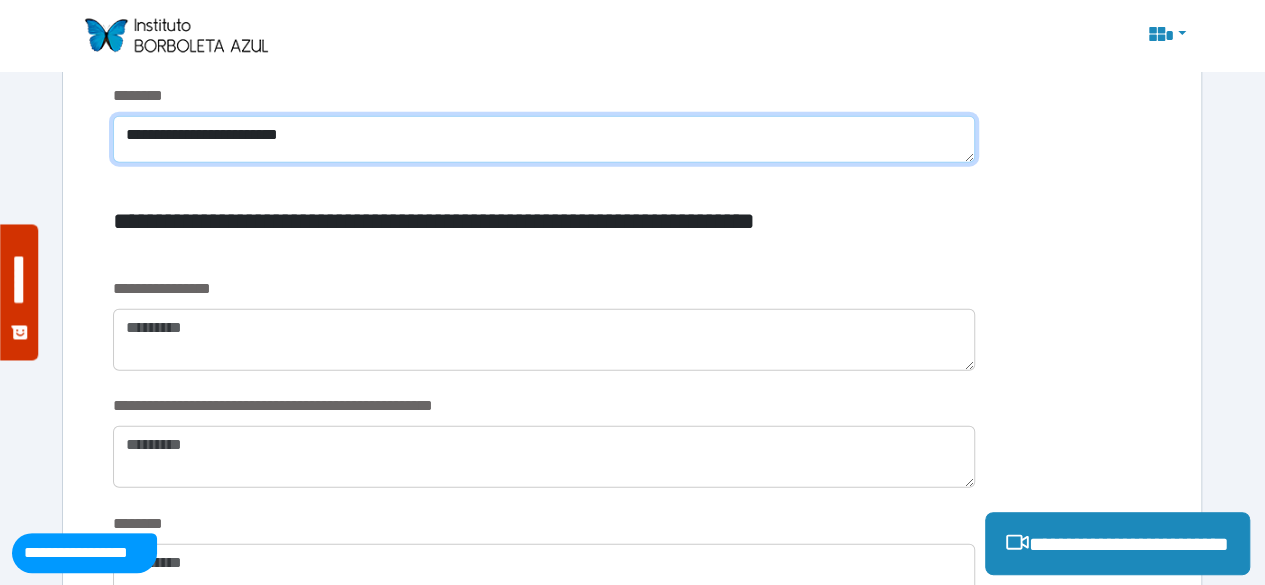 type on "**********" 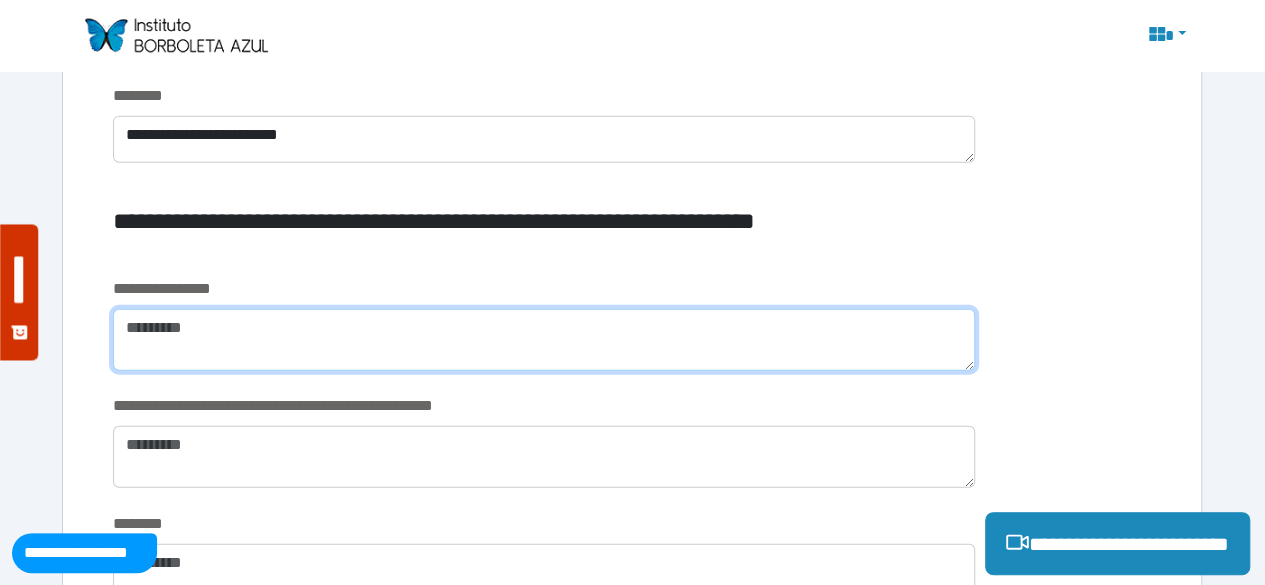 click at bounding box center [544, 340] 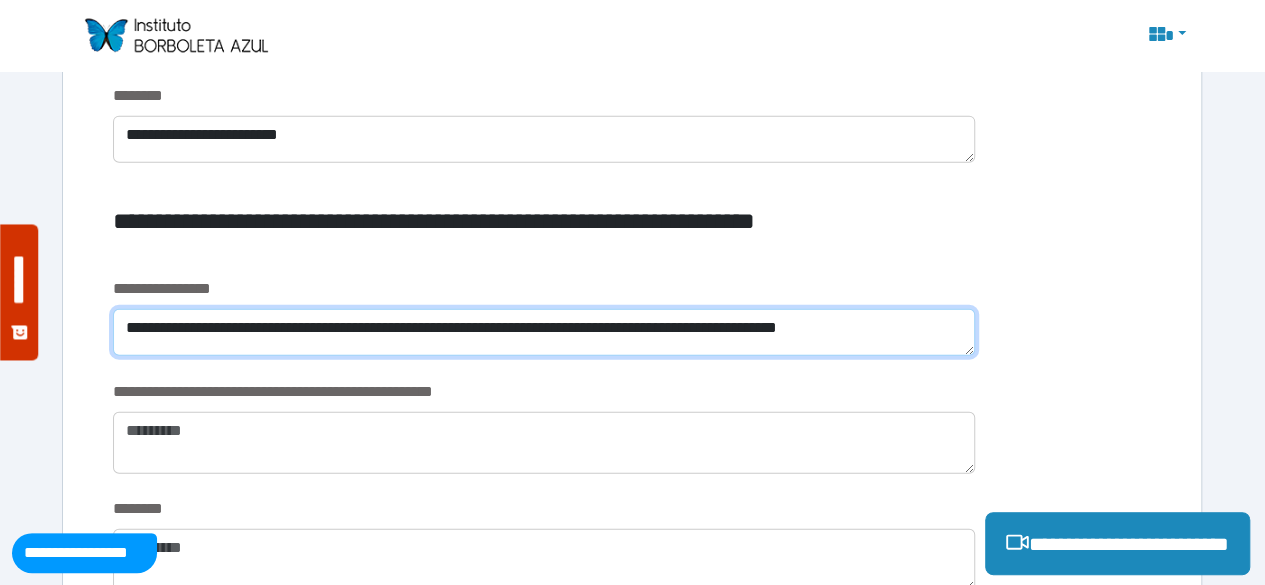 scroll, scrollTop: 0, scrollLeft: 0, axis: both 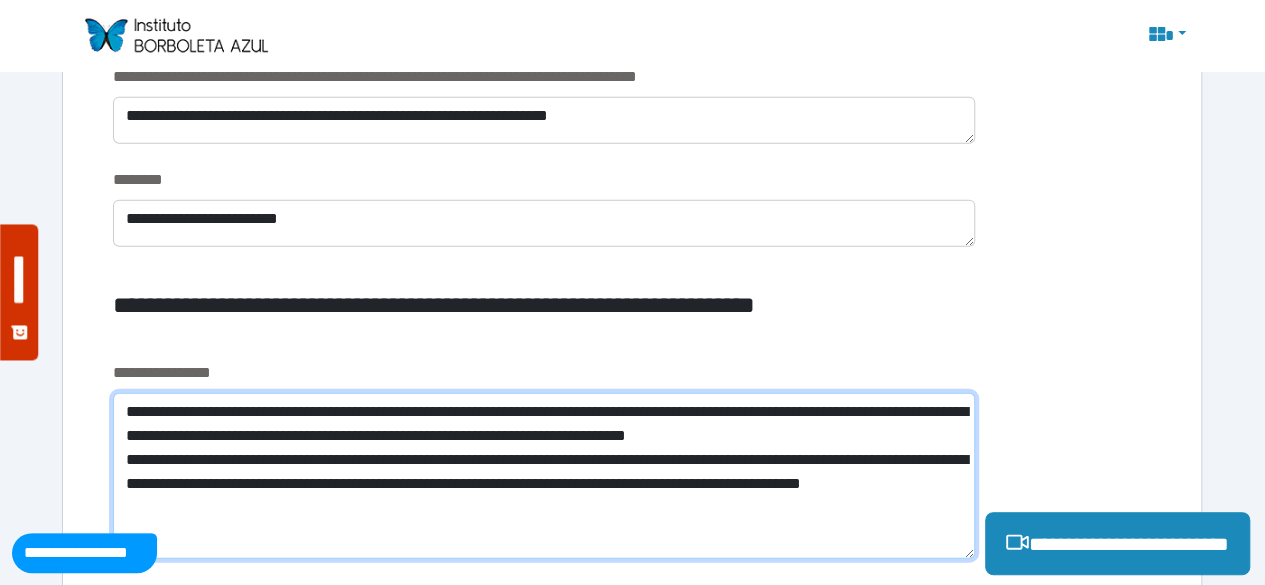 click on "**********" at bounding box center [544, 476] 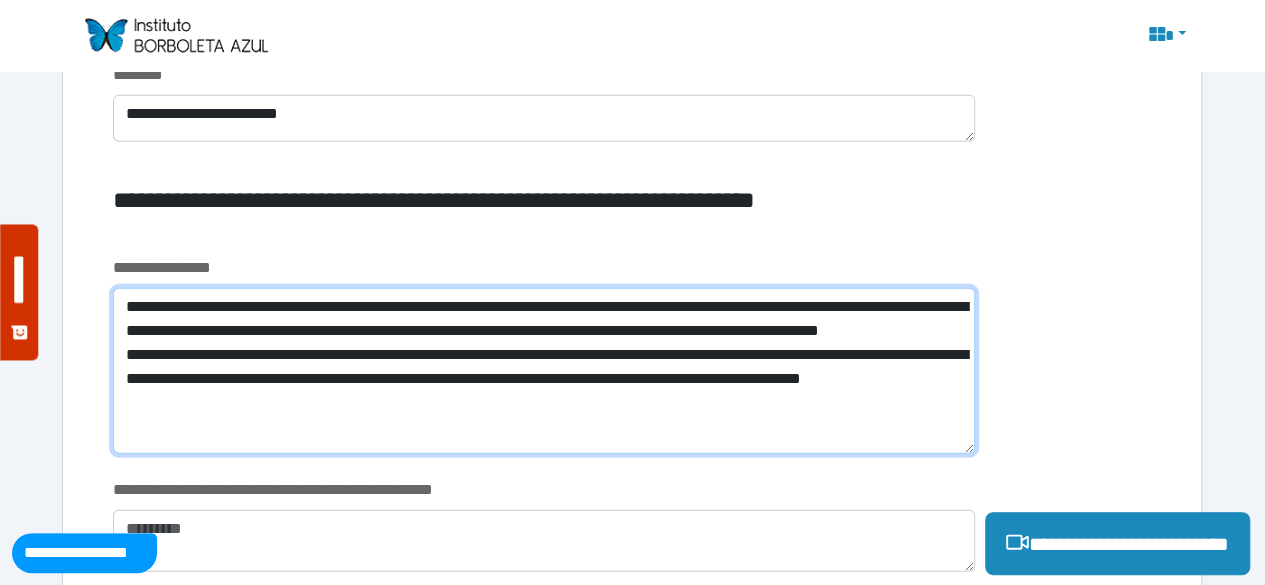 scroll, scrollTop: 2395, scrollLeft: 0, axis: vertical 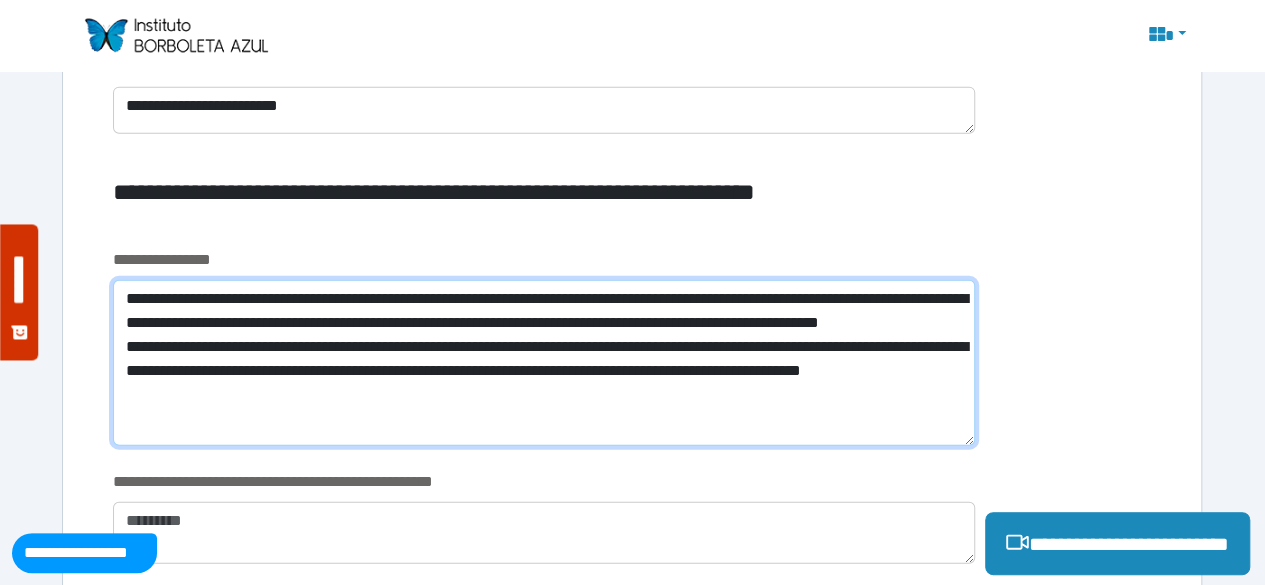 click on "**********" at bounding box center (544, 363) 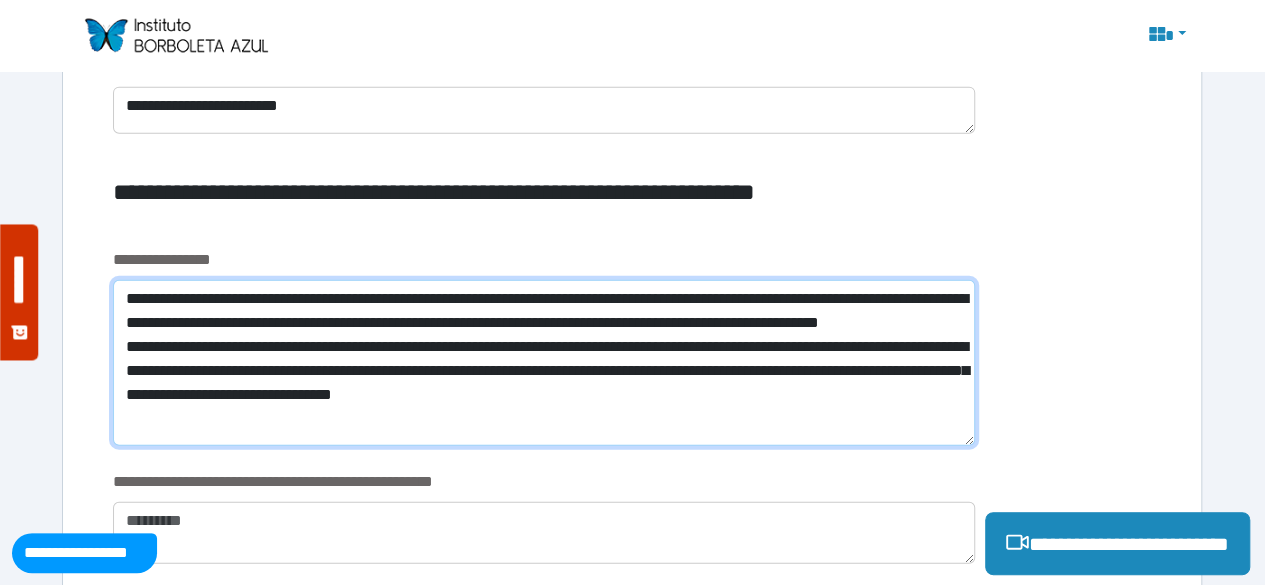 click on "**********" at bounding box center [544, 363] 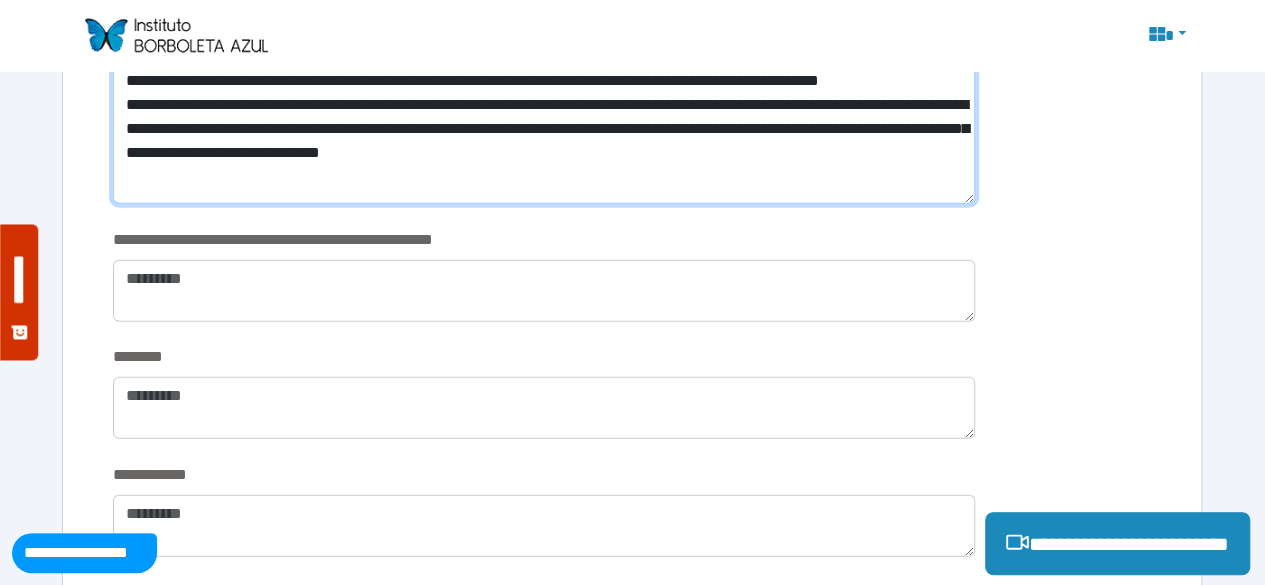 scroll, scrollTop: 2638, scrollLeft: 0, axis: vertical 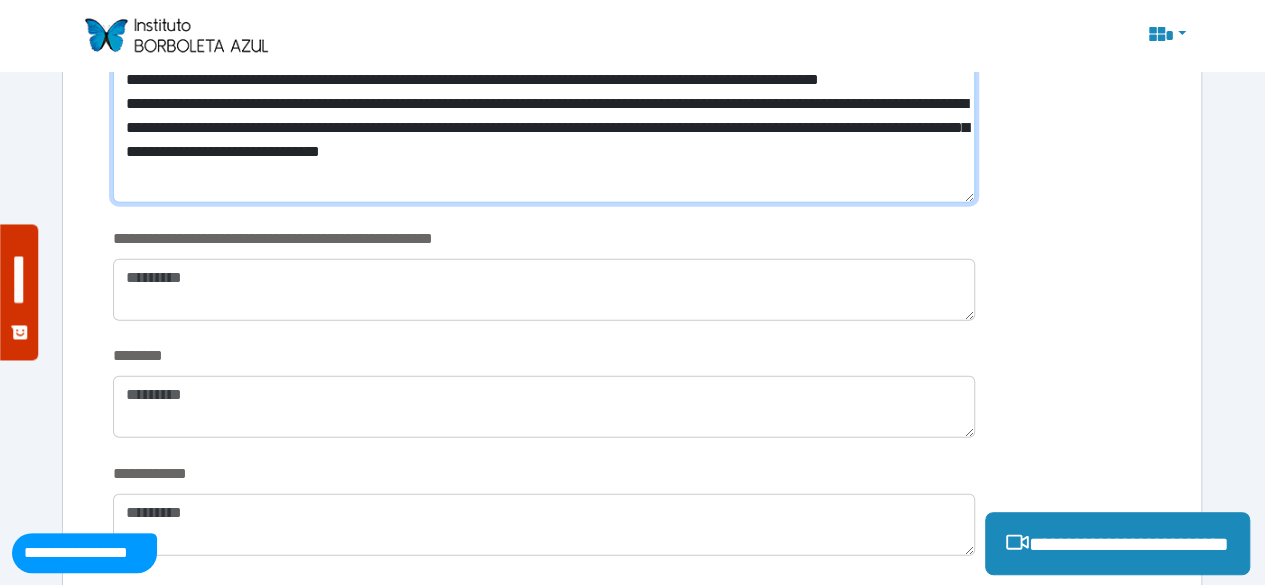 type on "**********" 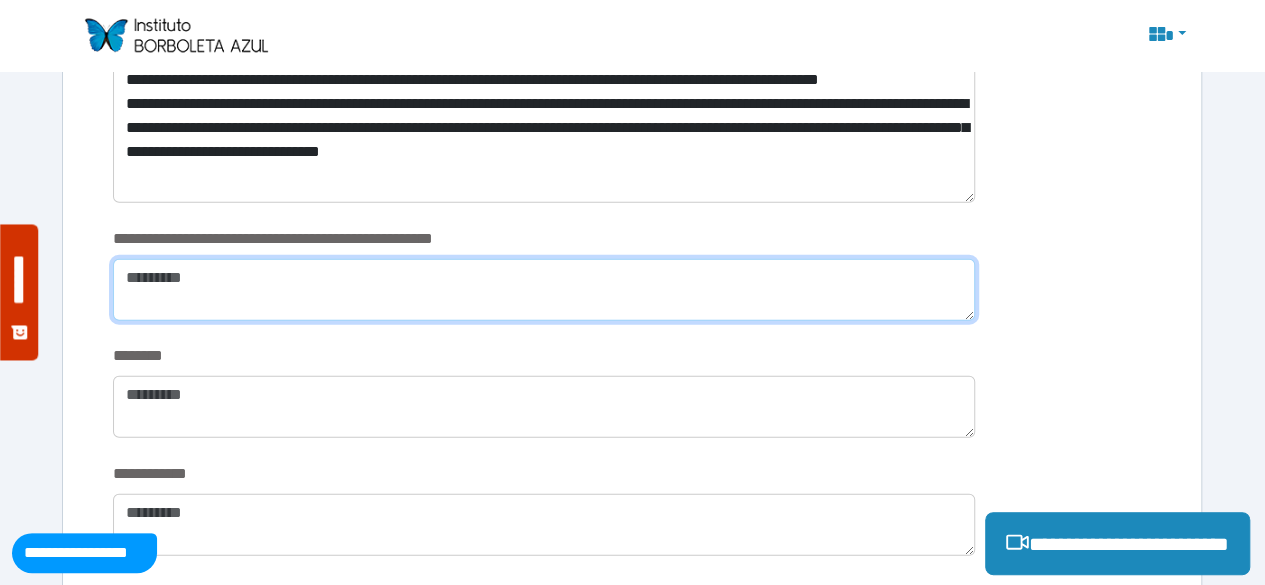click at bounding box center [544, 290] 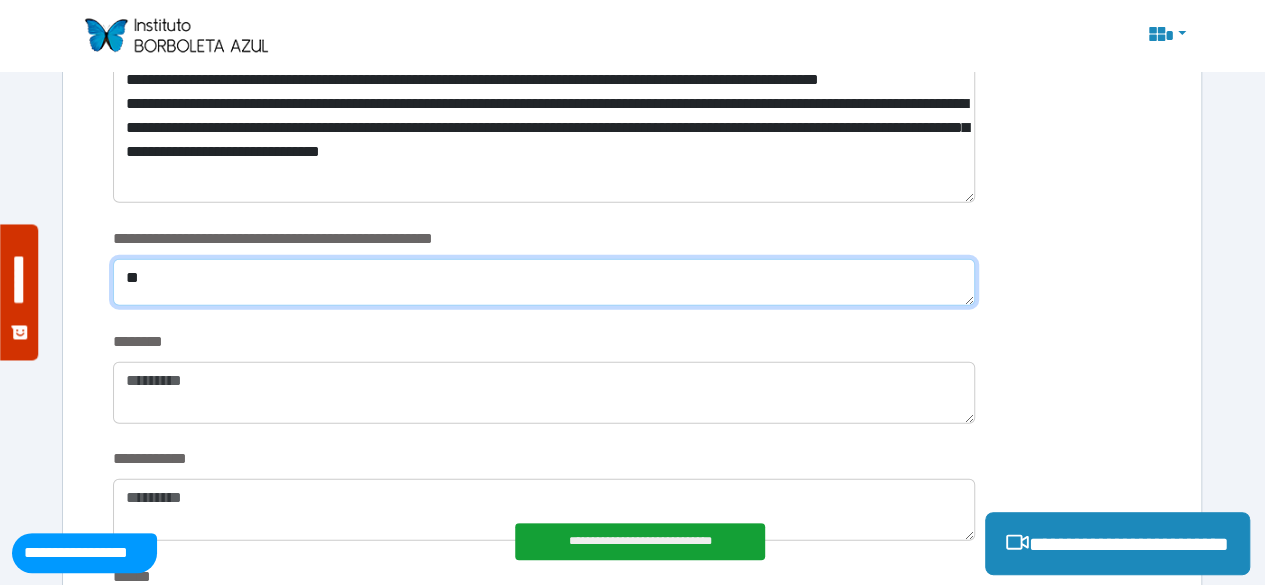 type on "*" 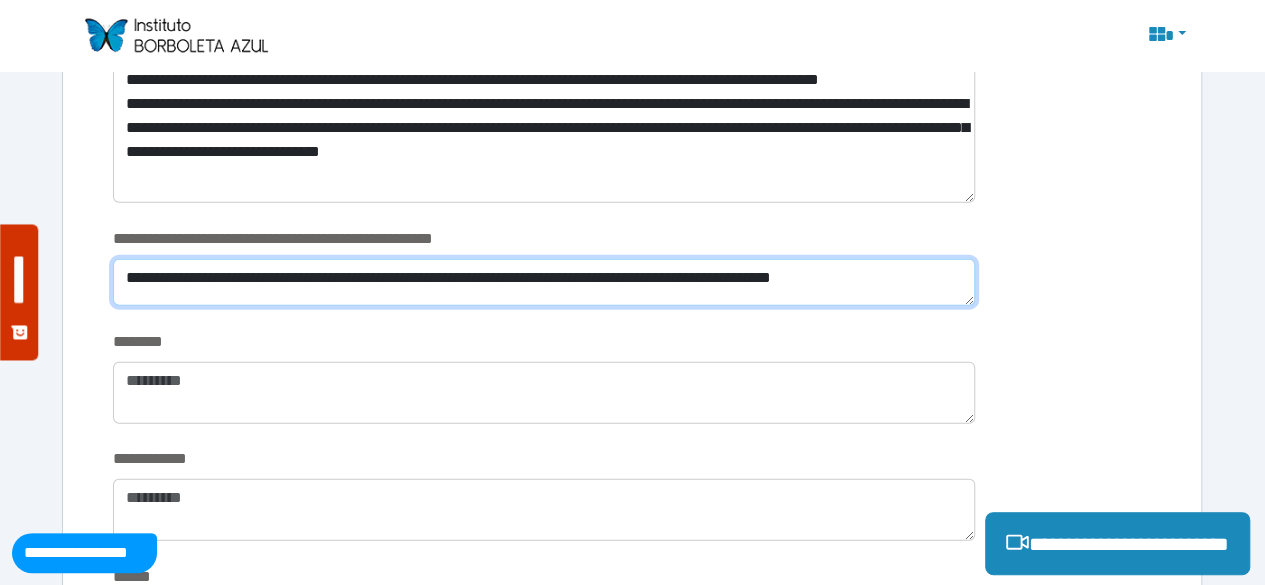 scroll, scrollTop: 0, scrollLeft: 0, axis: both 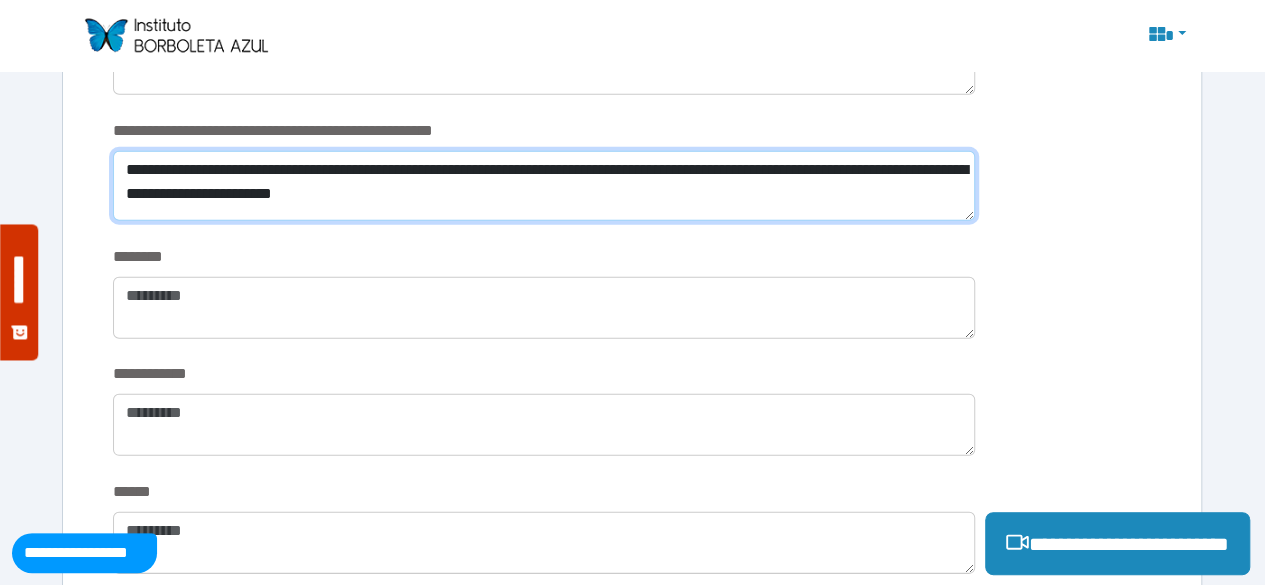 type on "**********" 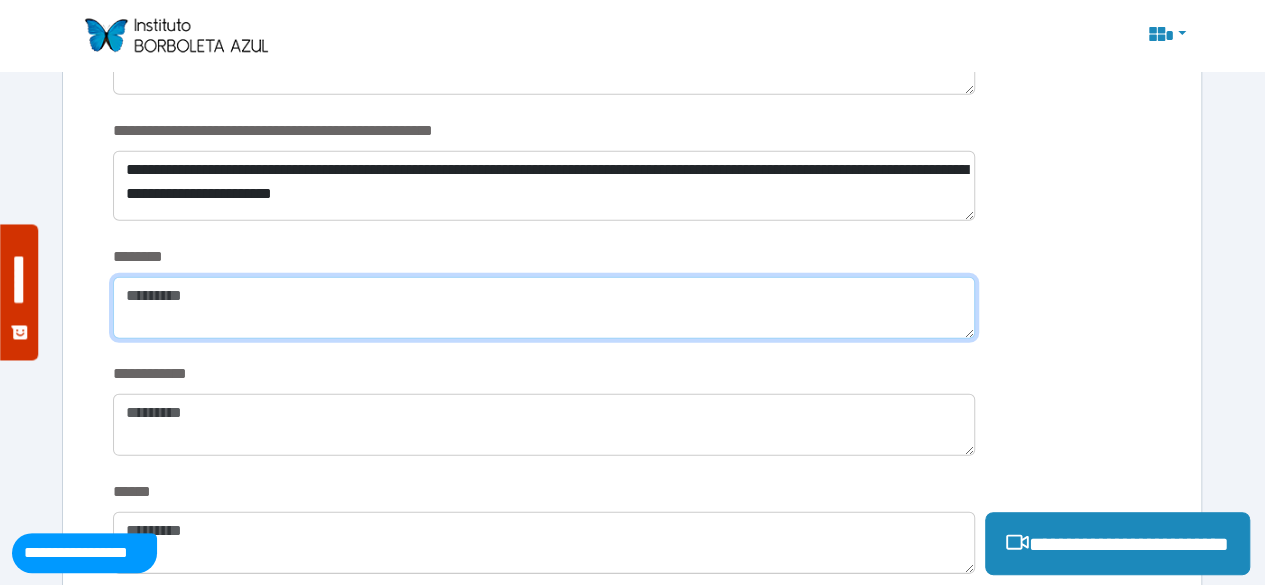 click at bounding box center [544, 308] 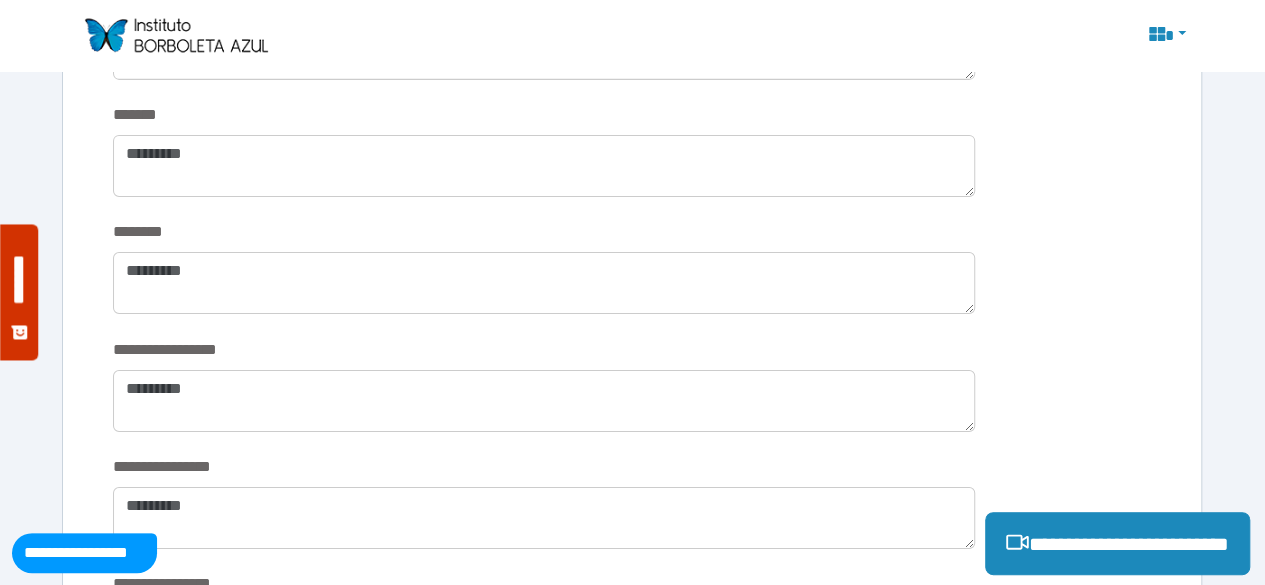 scroll, scrollTop: 3243, scrollLeft: 0, axis: vertical 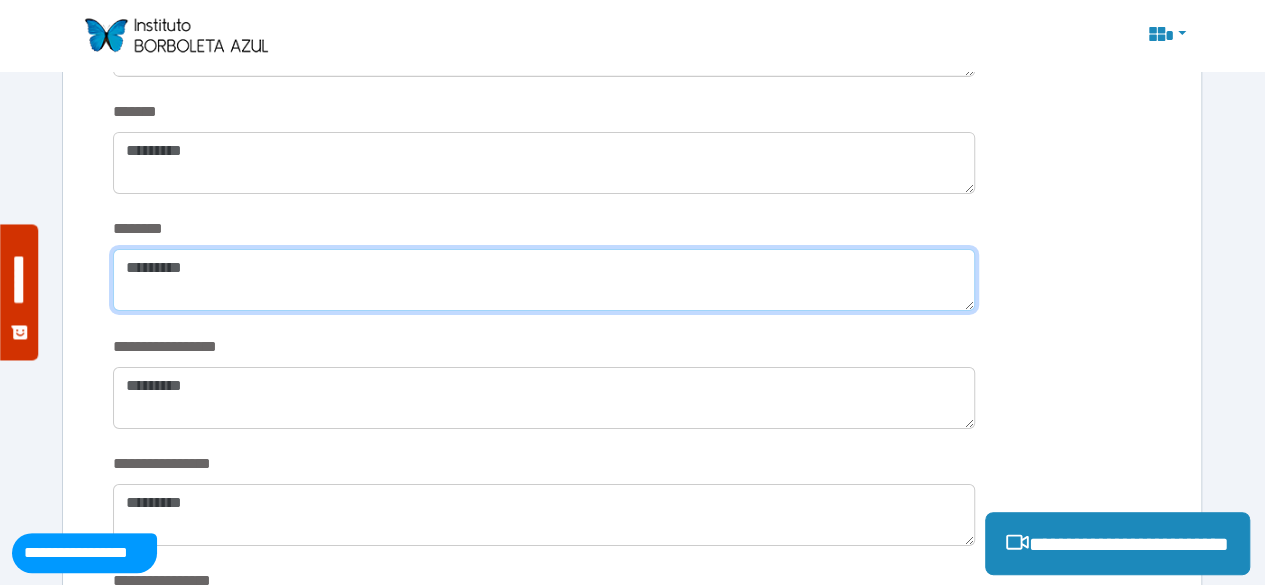 click at bounding box center [544, 280] 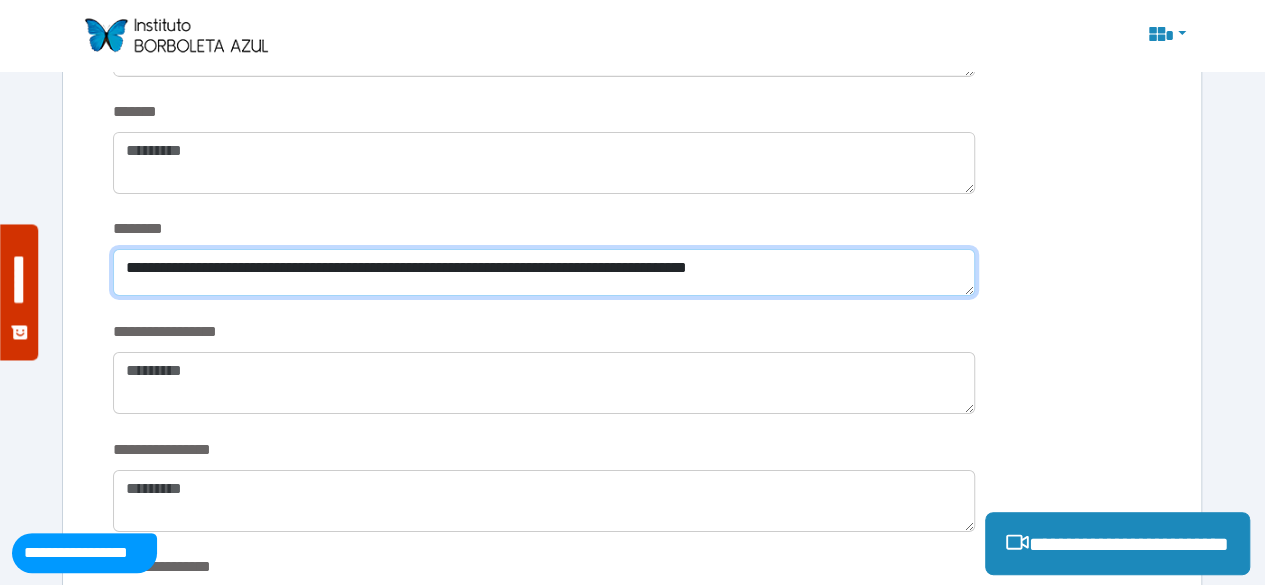 click on "**********" at bounding box center [544, 272] 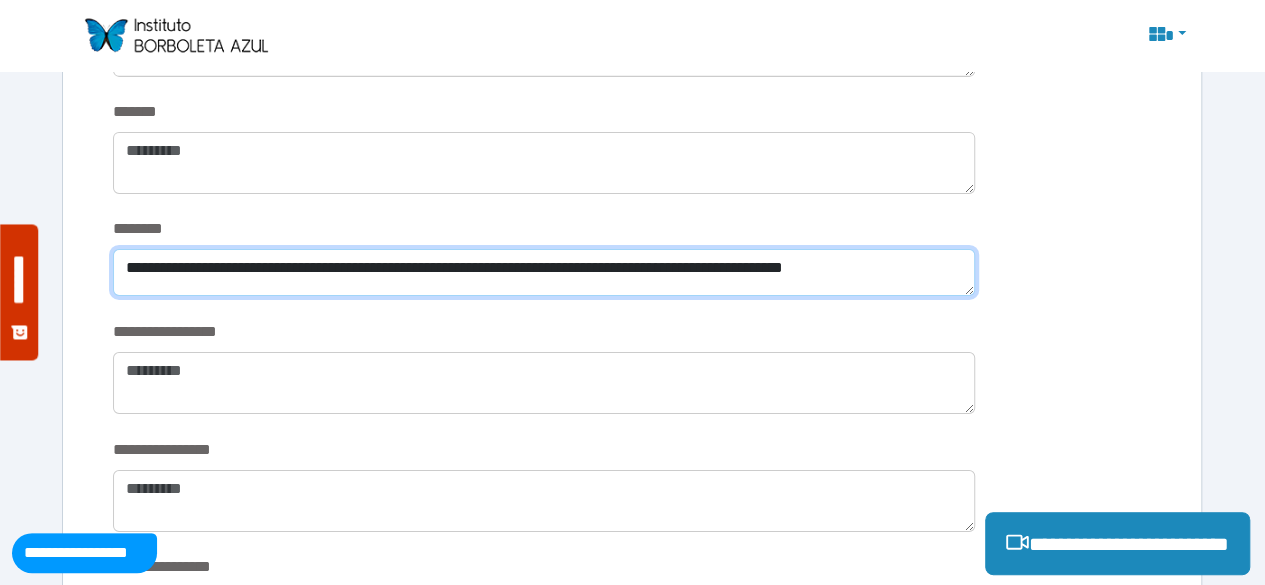 scroll, scrollTop: 0, scrollLeft: 0, axis: both 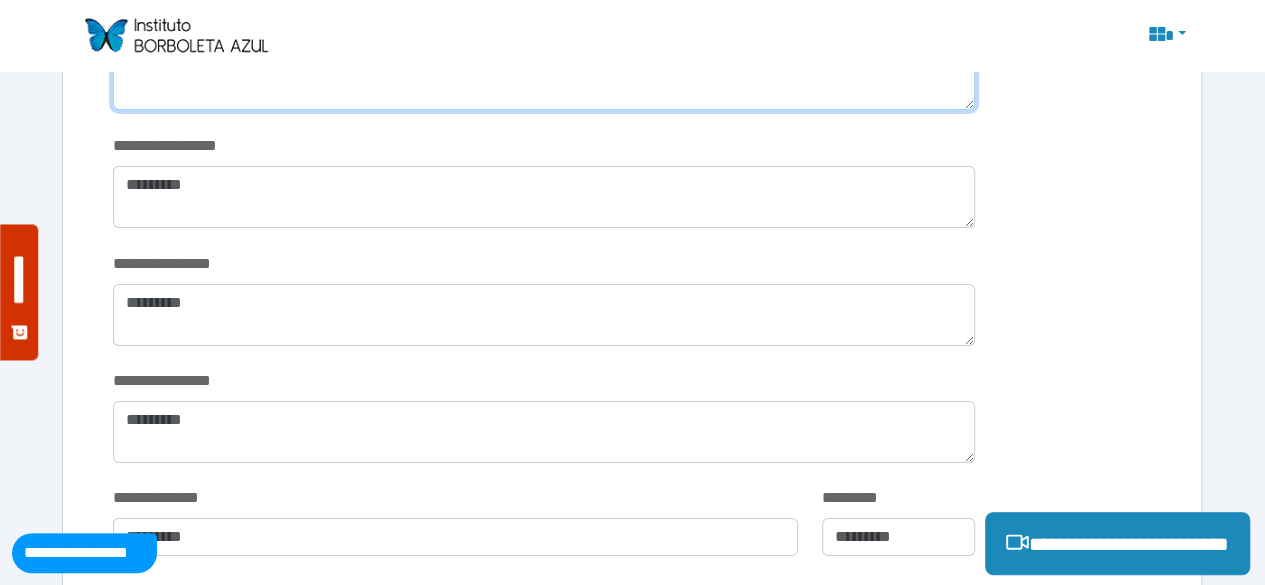 type on "**********" 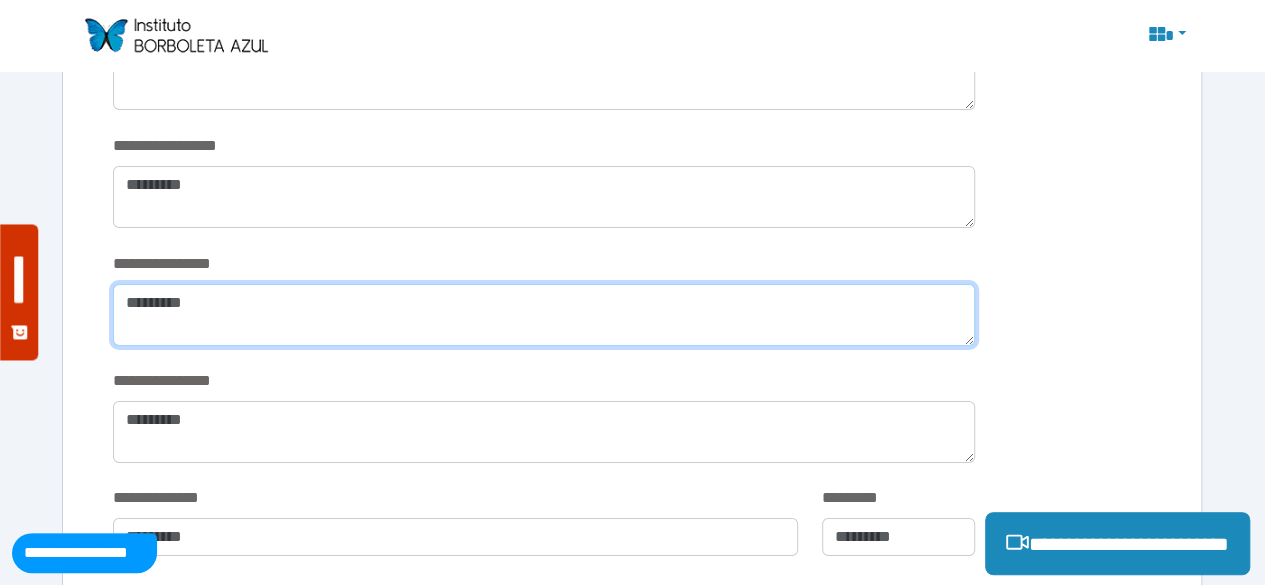 click at bounding box center (544, 315) 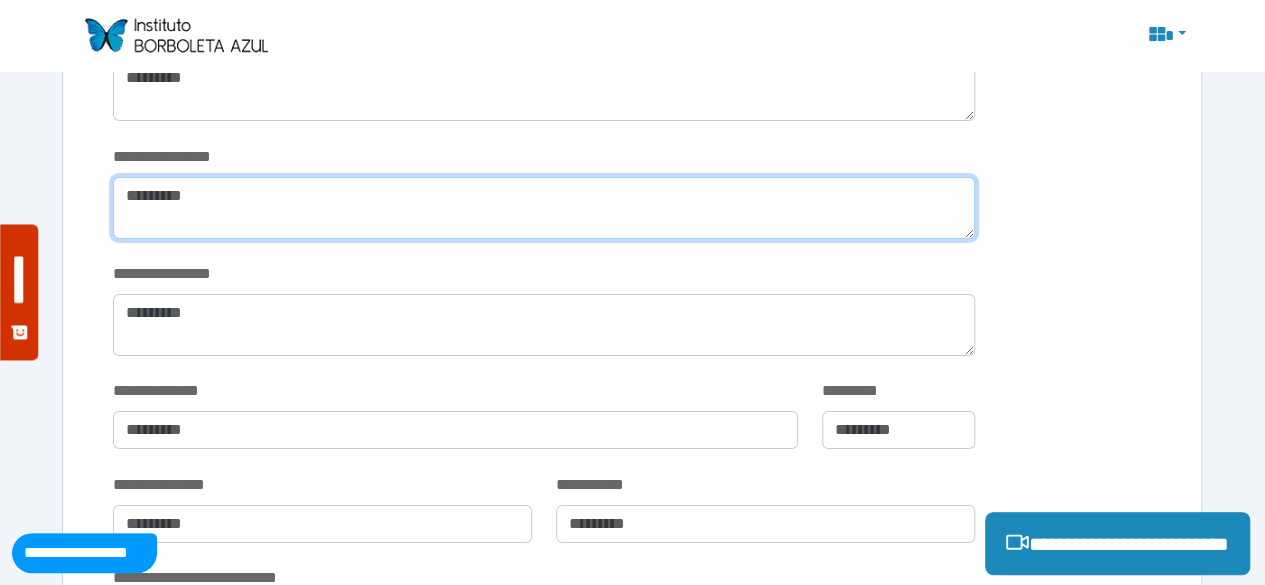scroll, scrollTop: 3584, scrollLeft: 0, axis: vertical 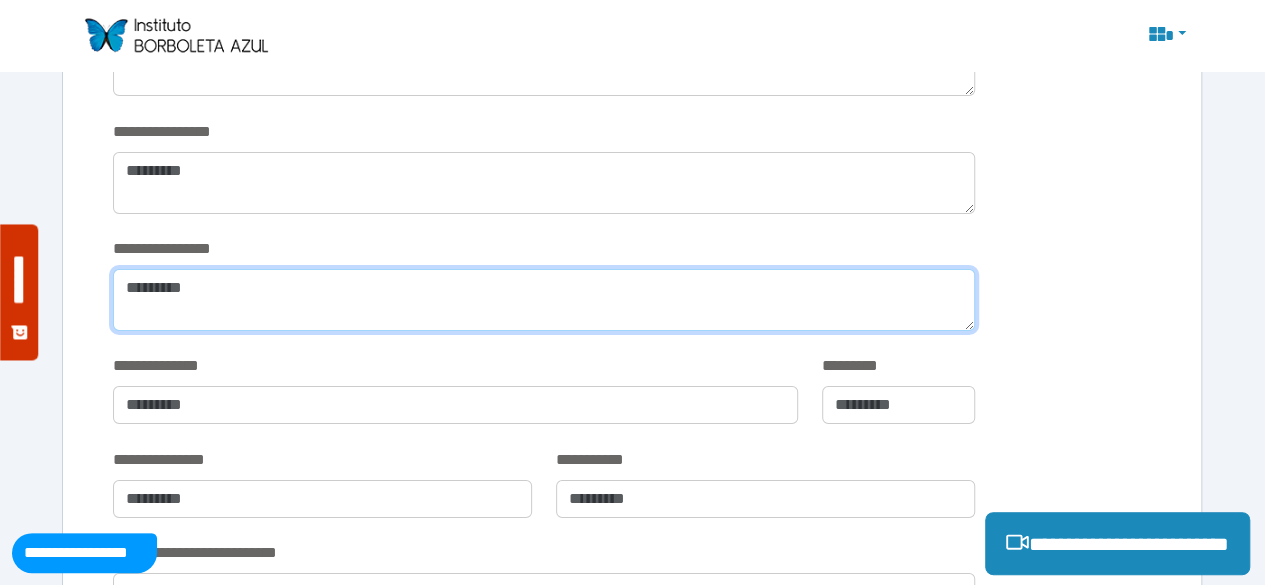 click at bounding box center [544, 300] 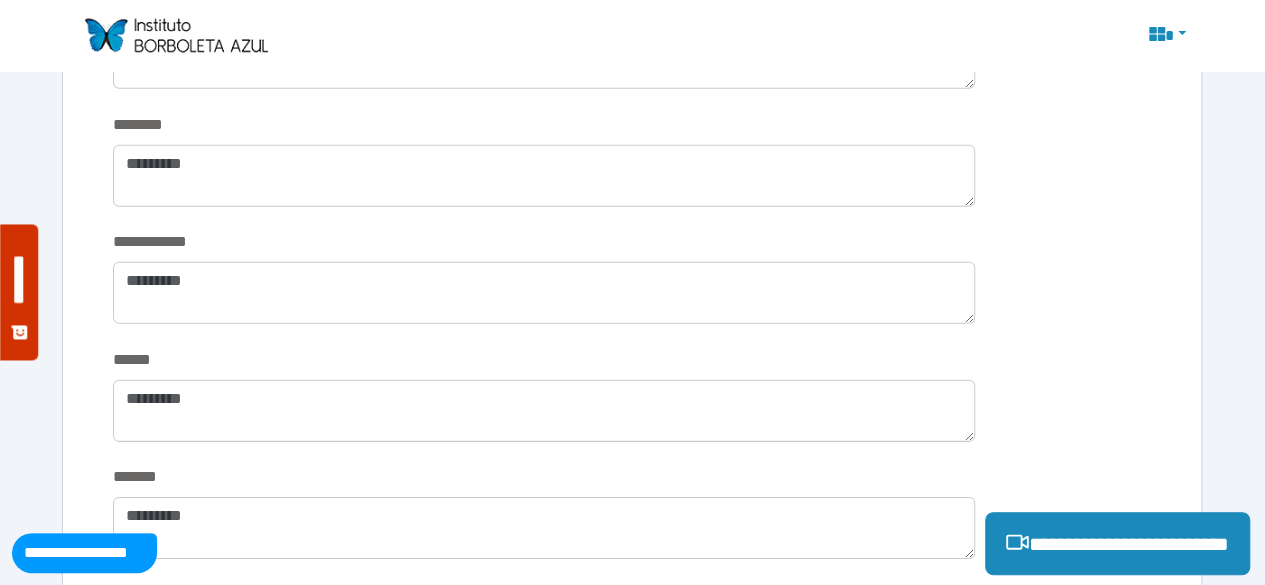 scroll, scrollTop: 2872, scrollLeft: 0, axis: vertical 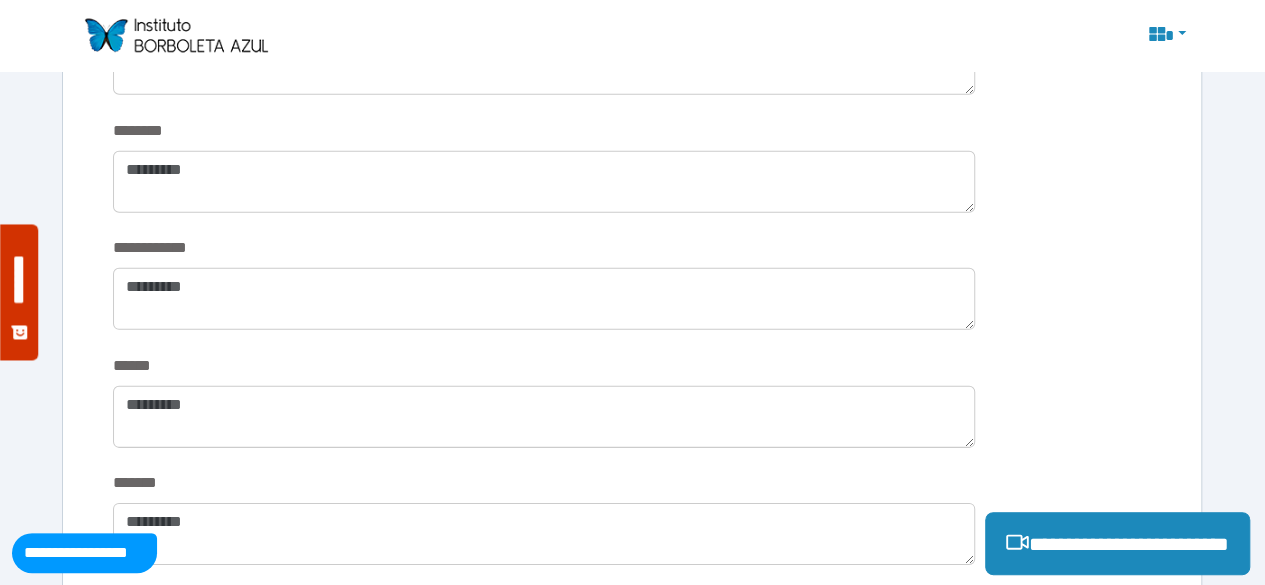 type on "**********" 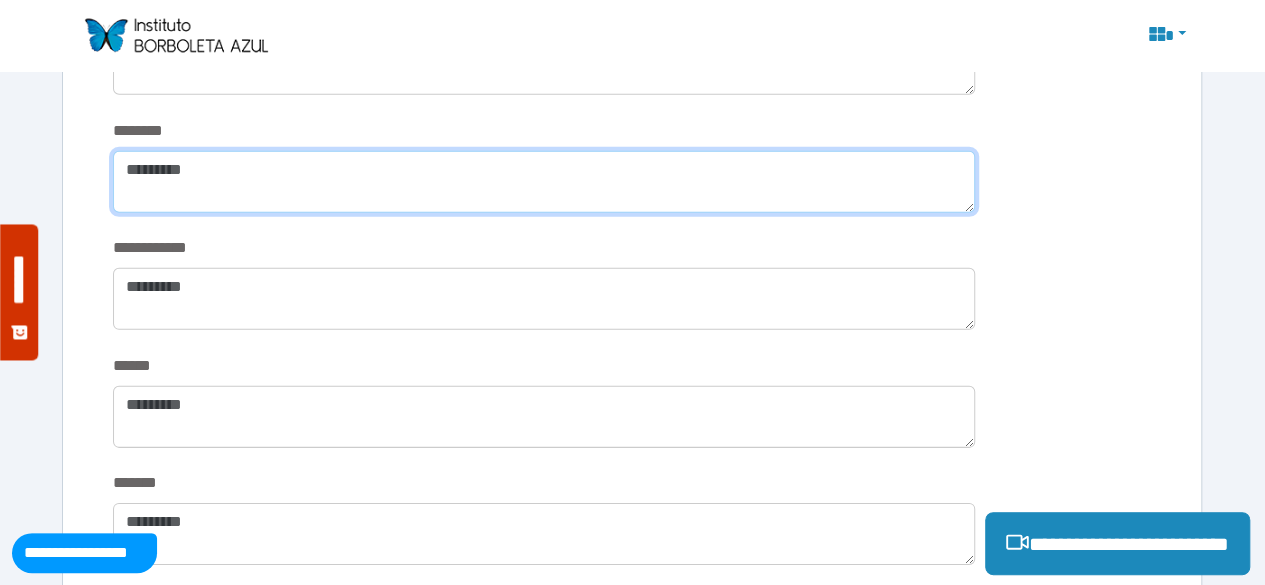 click at bounding box center (544, 182) 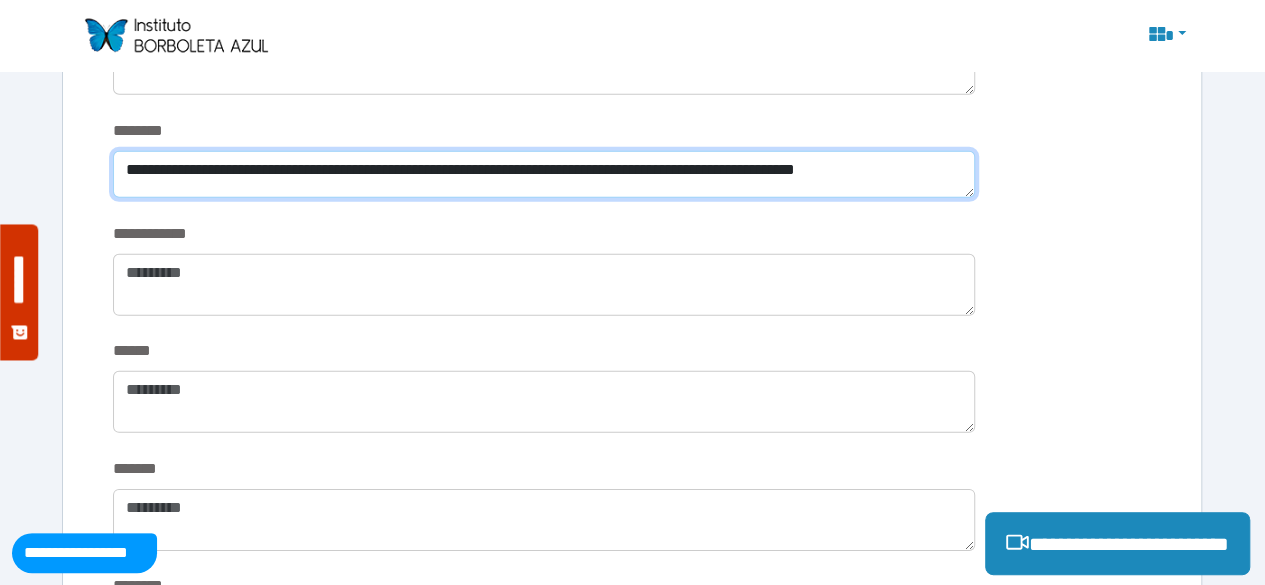 scroll, scrollTop: 0, scrollLeft: 0, axis: both 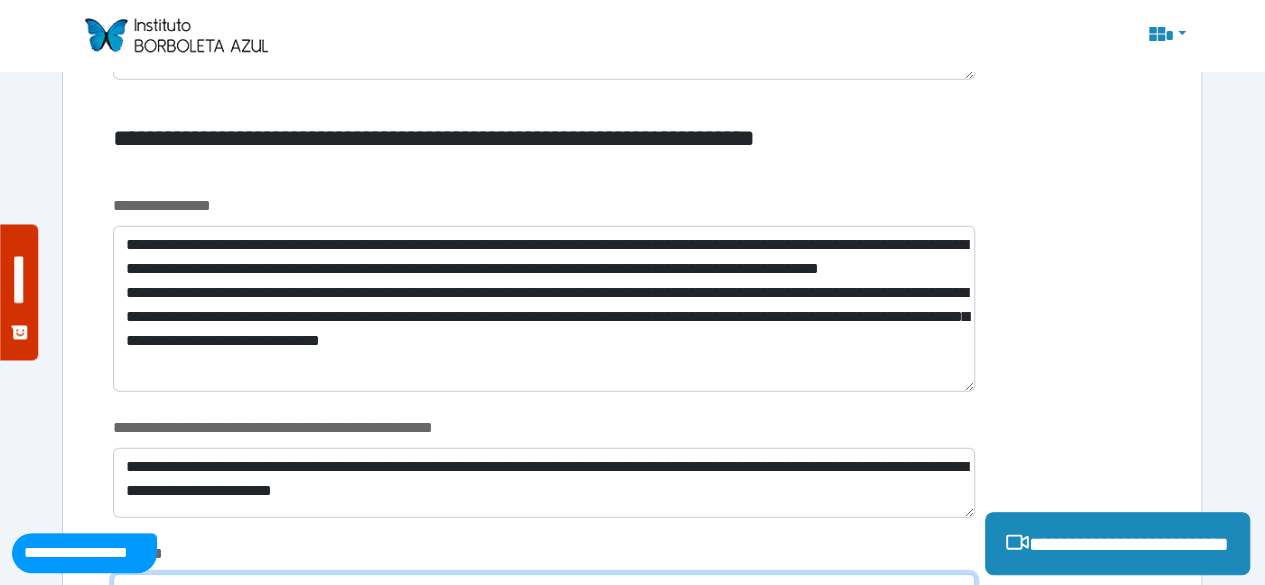 type on "**********" 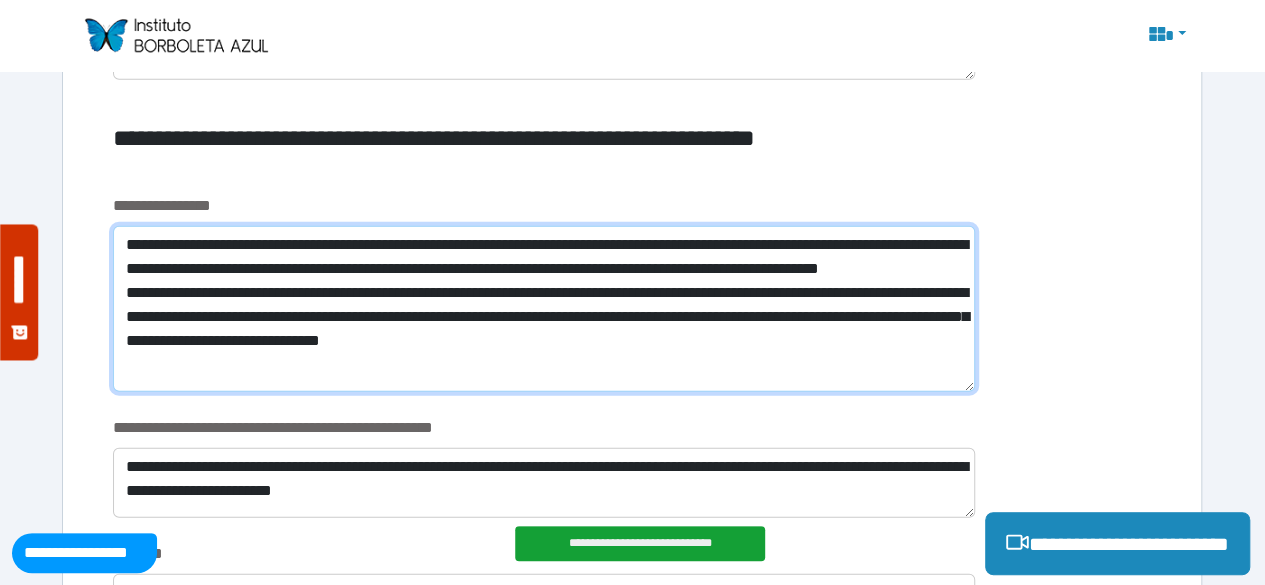drag, startPoint x: 127, startPoint y: 239, endPoint x: 880, endPoint y: 365, distance: 763.46906 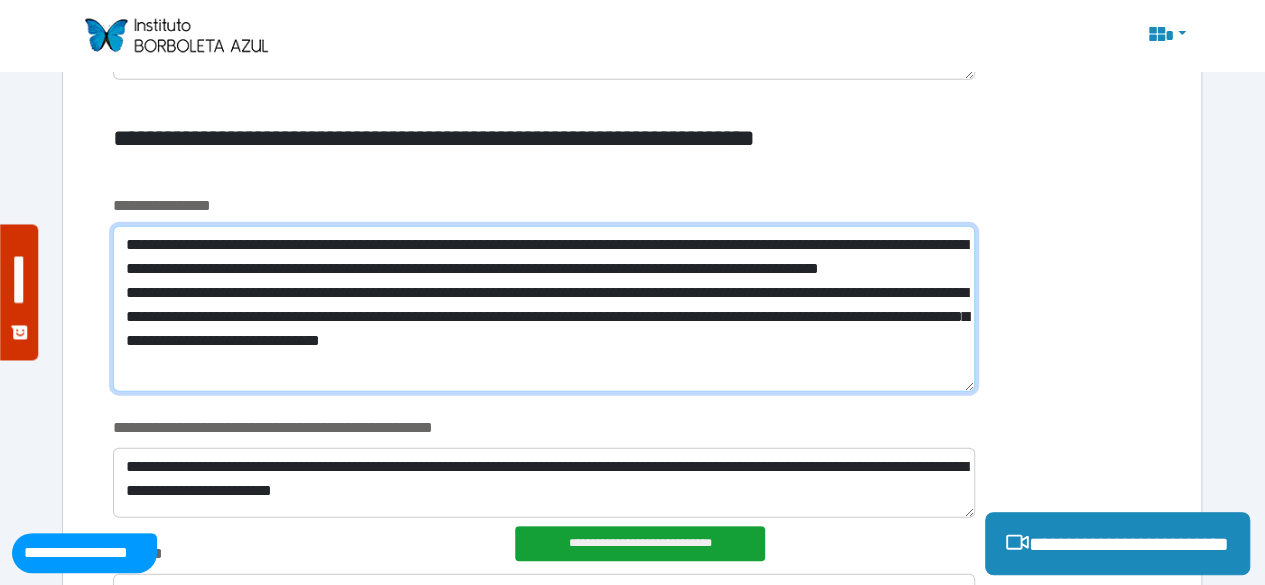 click on "**********" at bounding box center [544, 309] 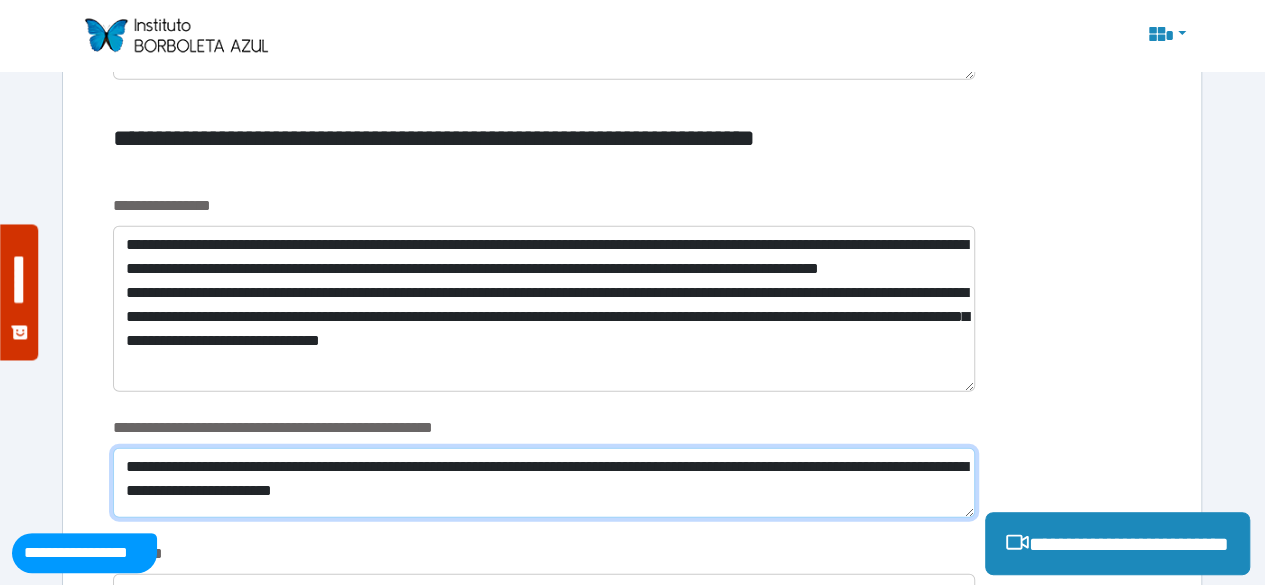 drag, startPoint x: 127, startPoint y: 463, endPoint x: 648, endPoint y: 489, distance: 521.6484 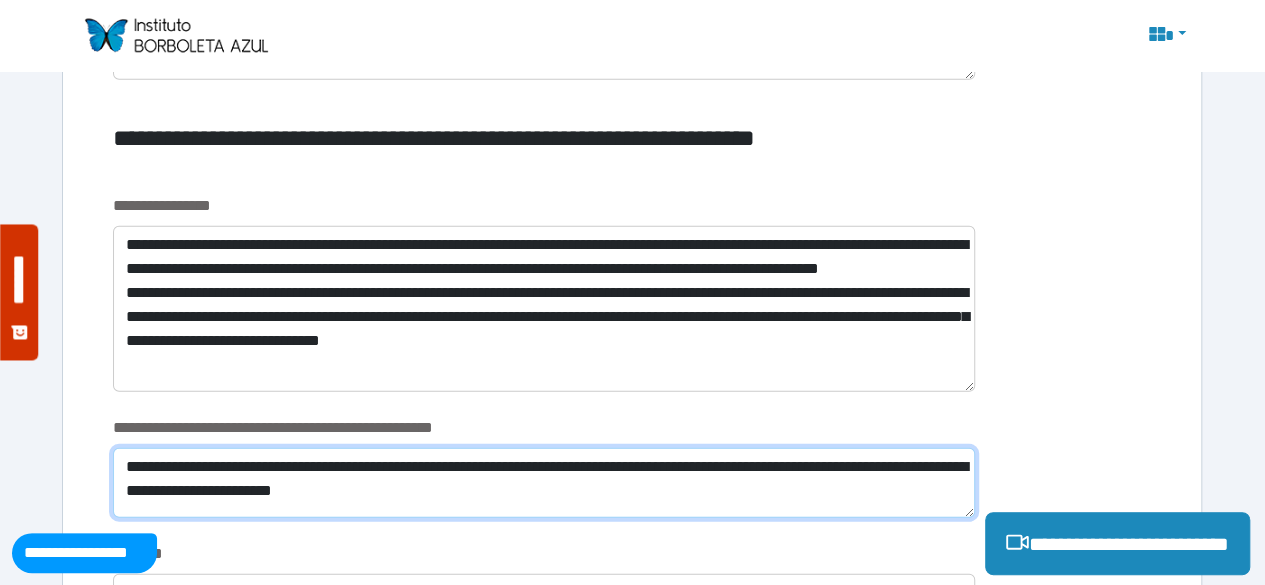 click on "**********" at bounding box center (544, 483) 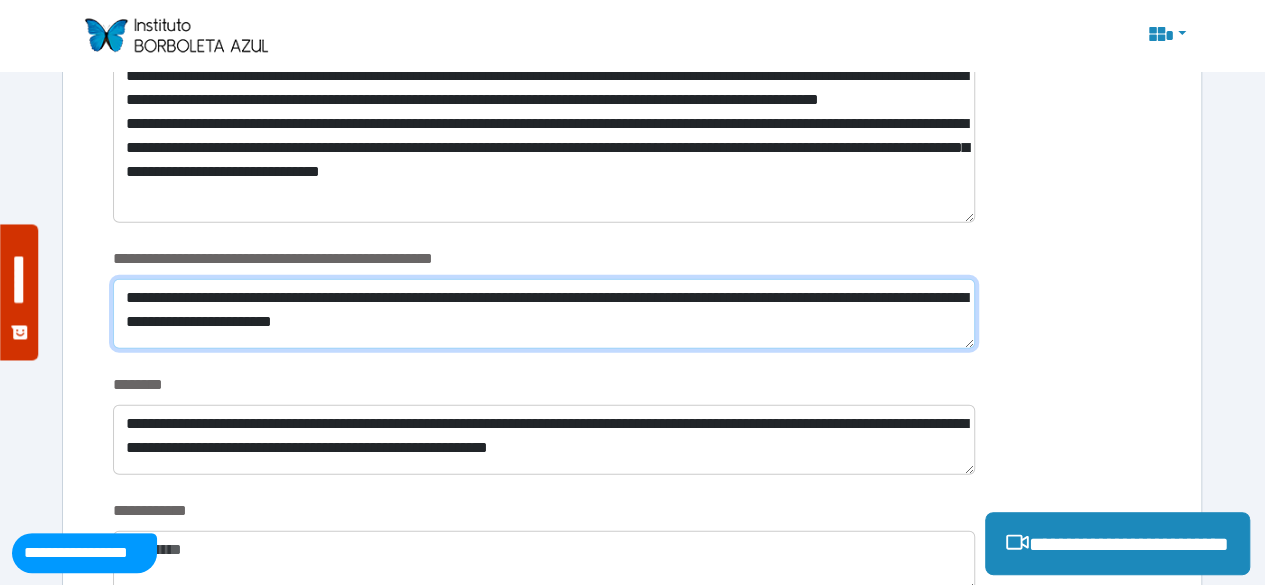 scroll, scrollTop: 2619, scrollLeft: 0, axis: vertical 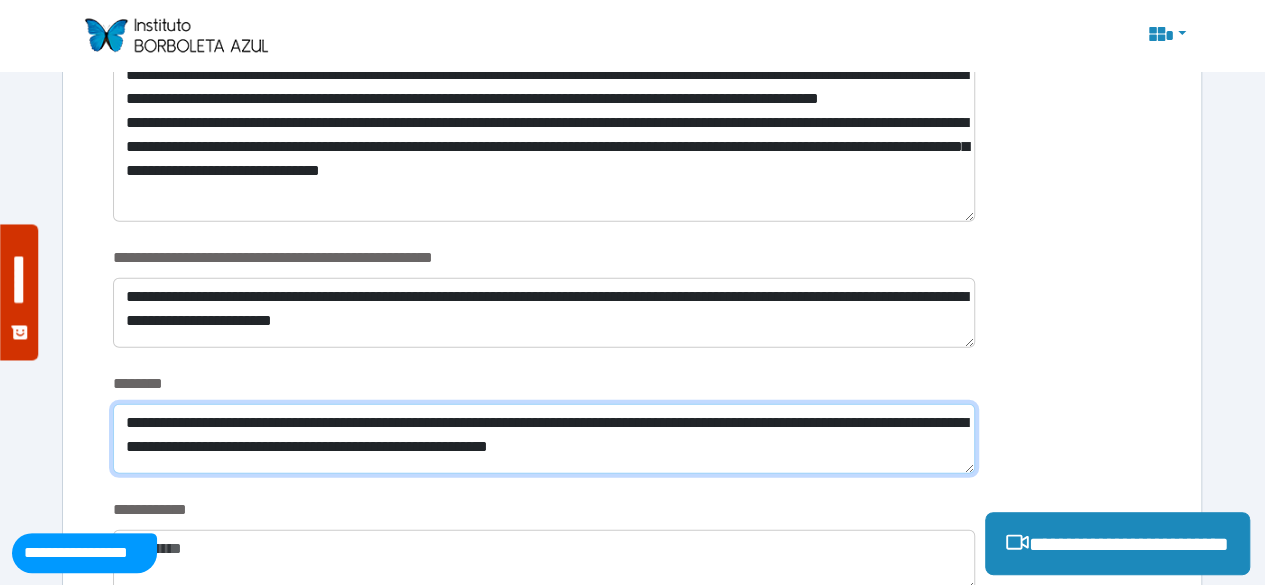 drag, startPoint x: 127, startPoint y: 423, endPoint x: 921, endPoint y: 458, distance: 794.77106 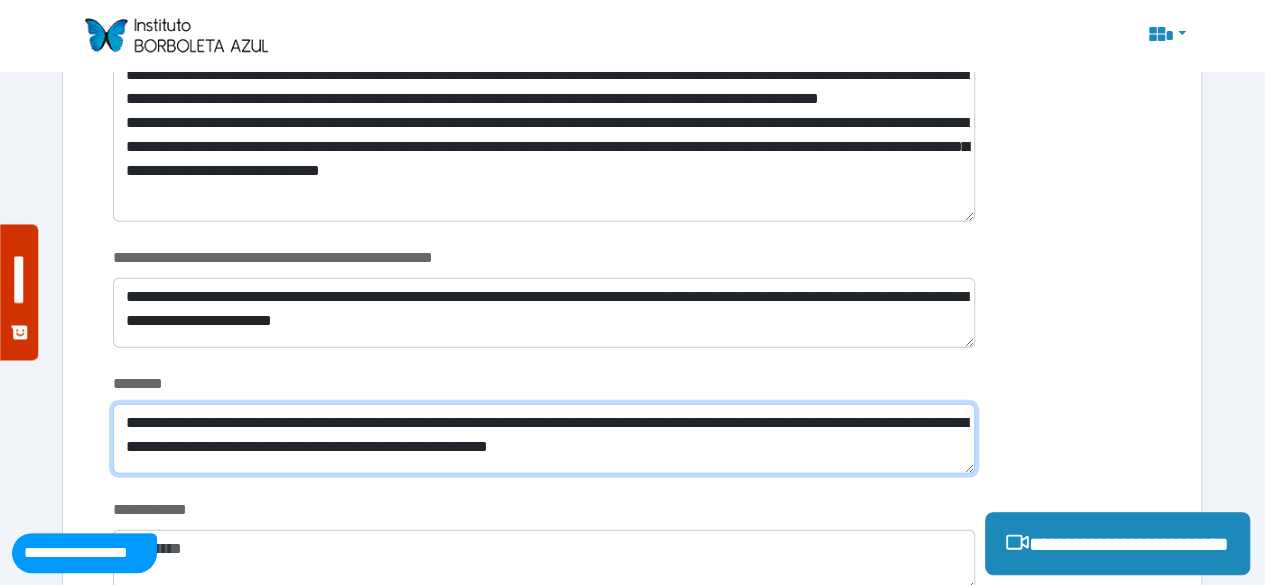 click on "**********" at bounding box center [544, 439] 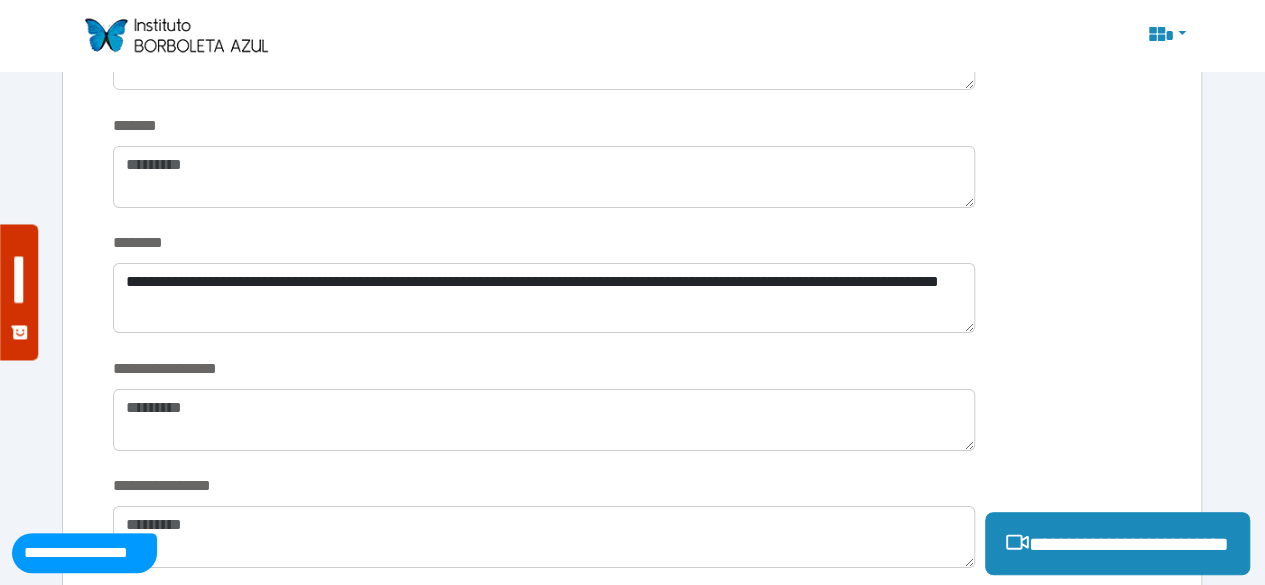 scroll, scrollTop: 3239, scrollLeft: 0, axis: vertical 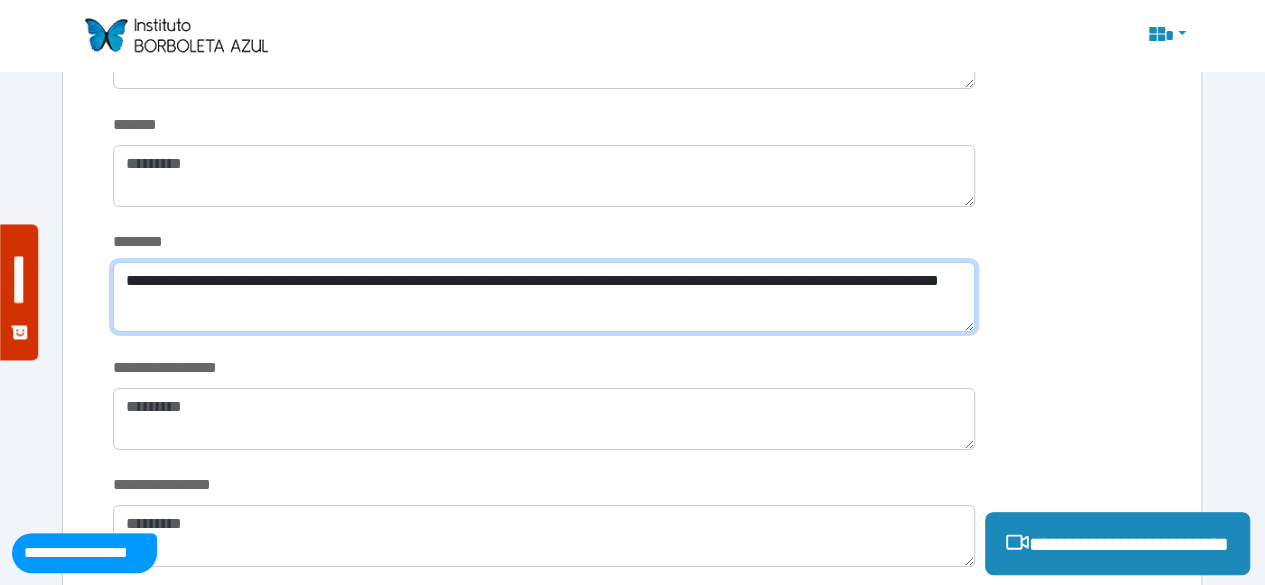 drag, startPoint x: 126, startPoint y: 281, endPoint x: 364, endPoint y: 331, distance: 243.19539 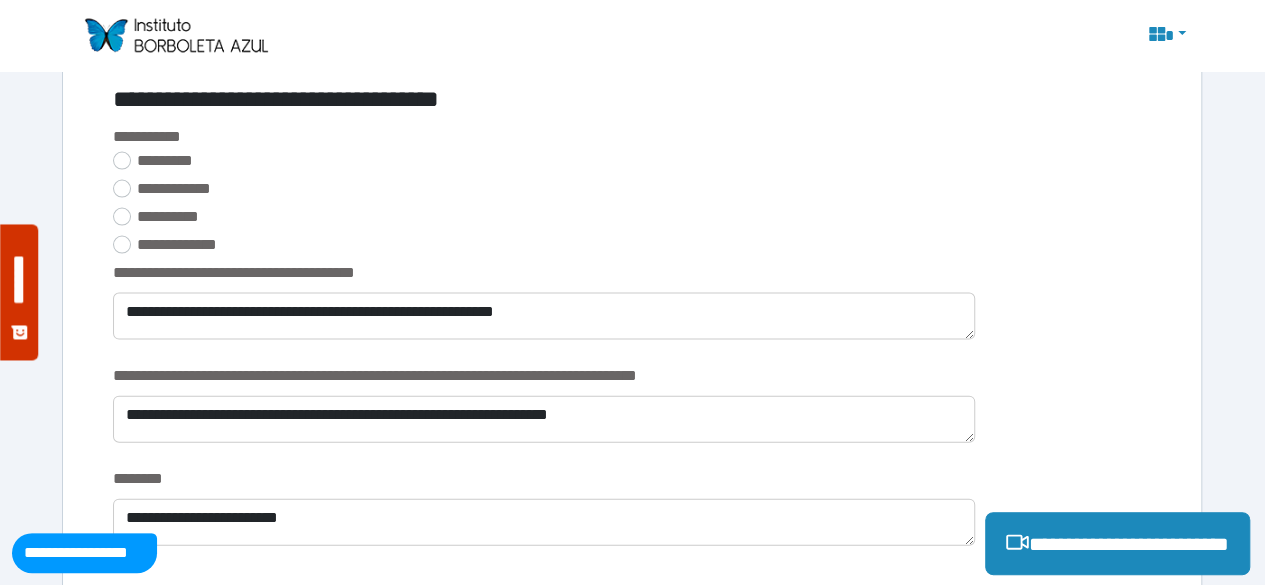 scroll, scrollTop: 1982, scrollLeft: 0, axis: vertical 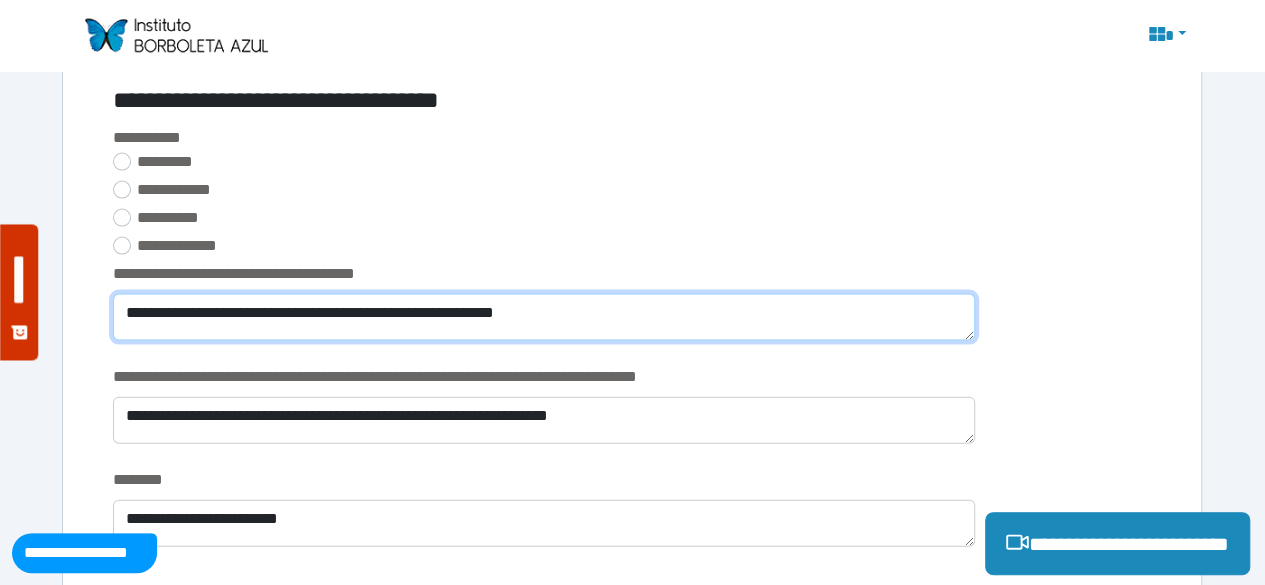 drag, startPoint x: 122, startPoint y: 317, endPoint x: 620, endPoint y: 323, distance: 498.03613 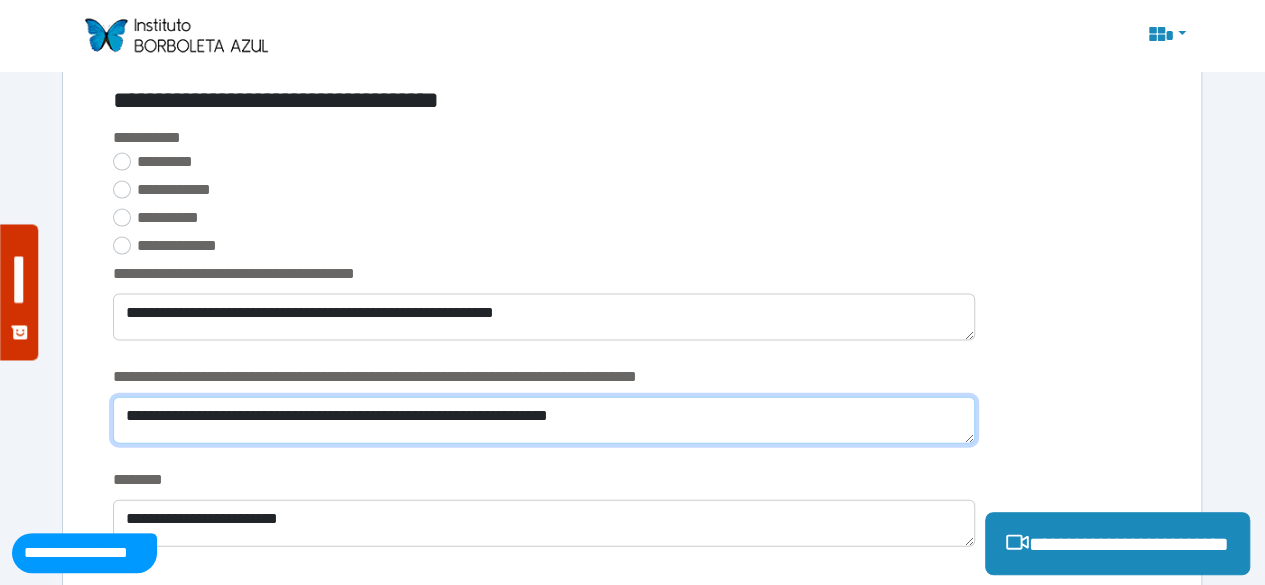 drag, startPoint x: 682, startPoint y: 415, endPoint x: 112, endPoint y: 436, distance: 570.3867 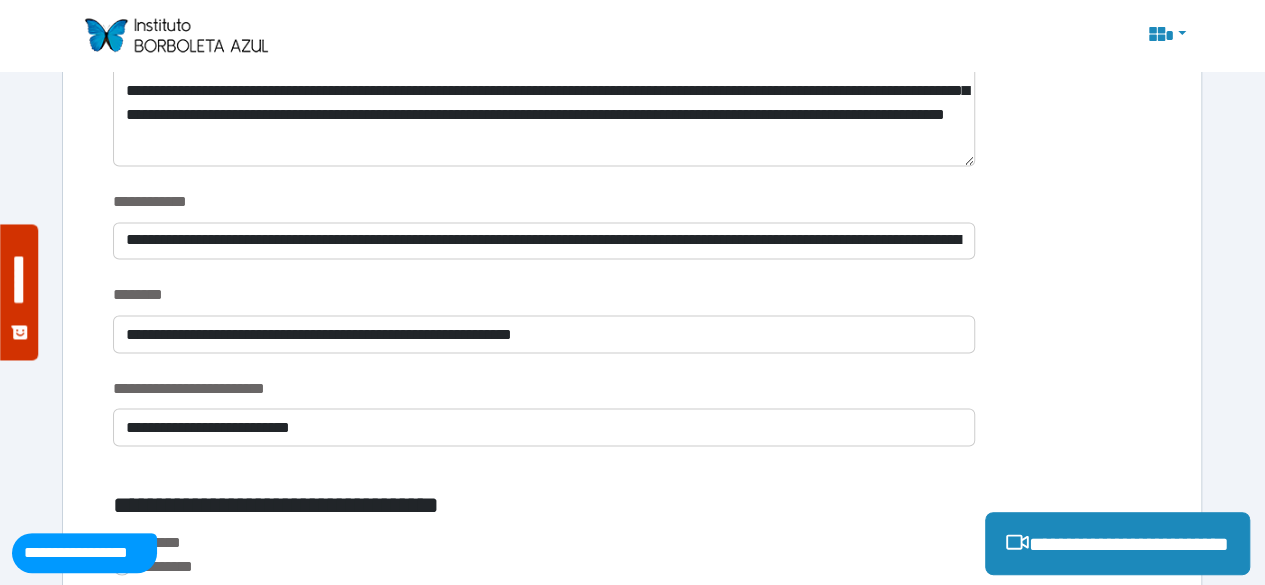 scroll, scrollTop: 1557, scrollLeft: 0, axis: vertical 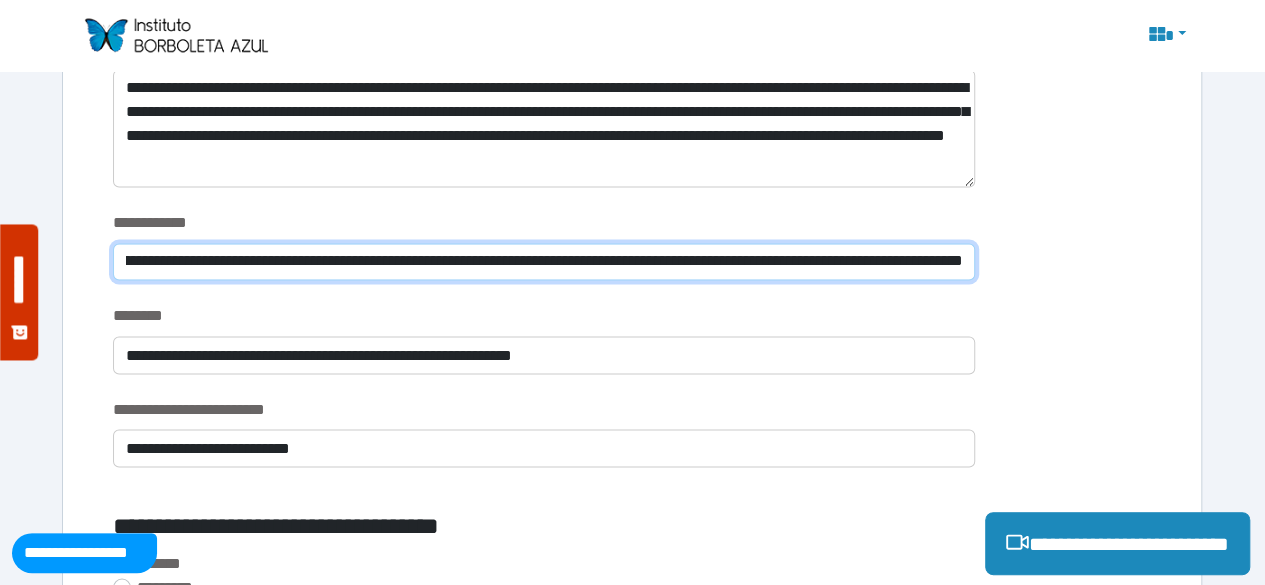drag, startPoint x: 124, startPoint y: 261, endPoint x: 1029, endPoint y: 252, distance: 905.04474 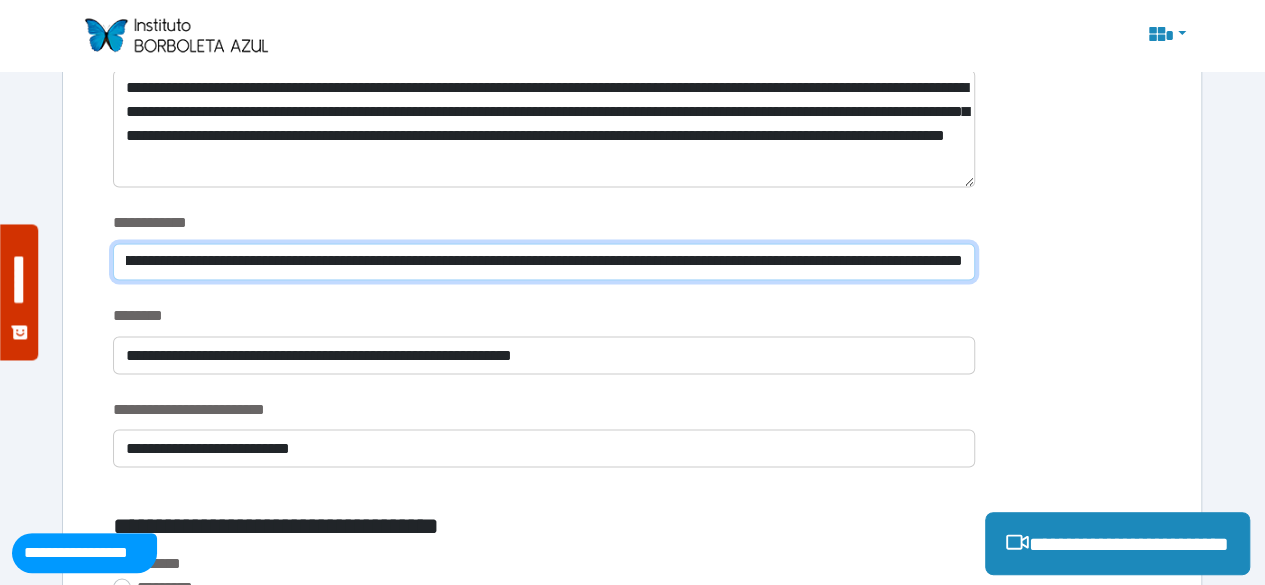 scroll, scrollTop: 0, scrollLeft: 0, axis: both 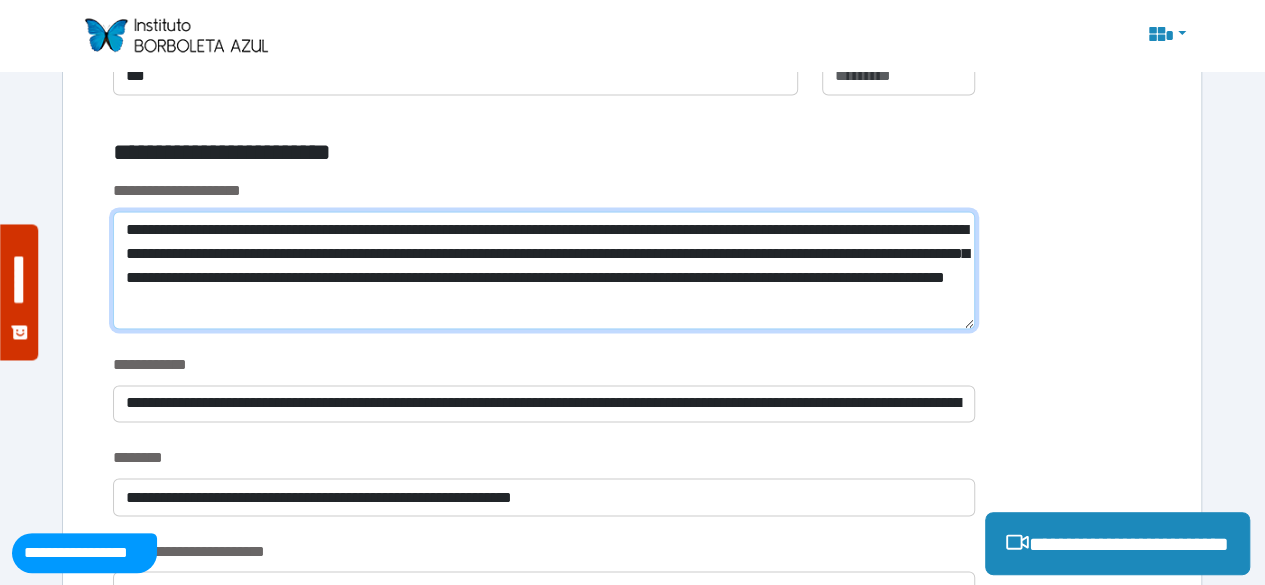 drag, startPoint x: 122, startPoint y: 229, endPoint x: 836, endPoint y: 303, distance: 717.82446 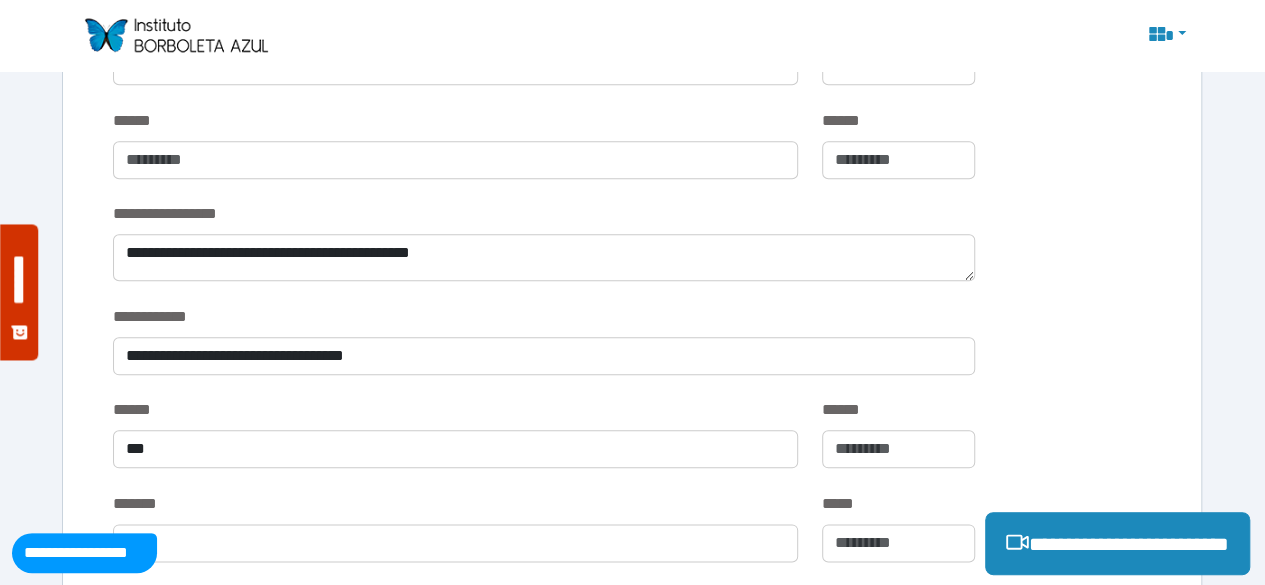 scroll, scrollTop: 945, scrollLeft: 0, axis: vertical 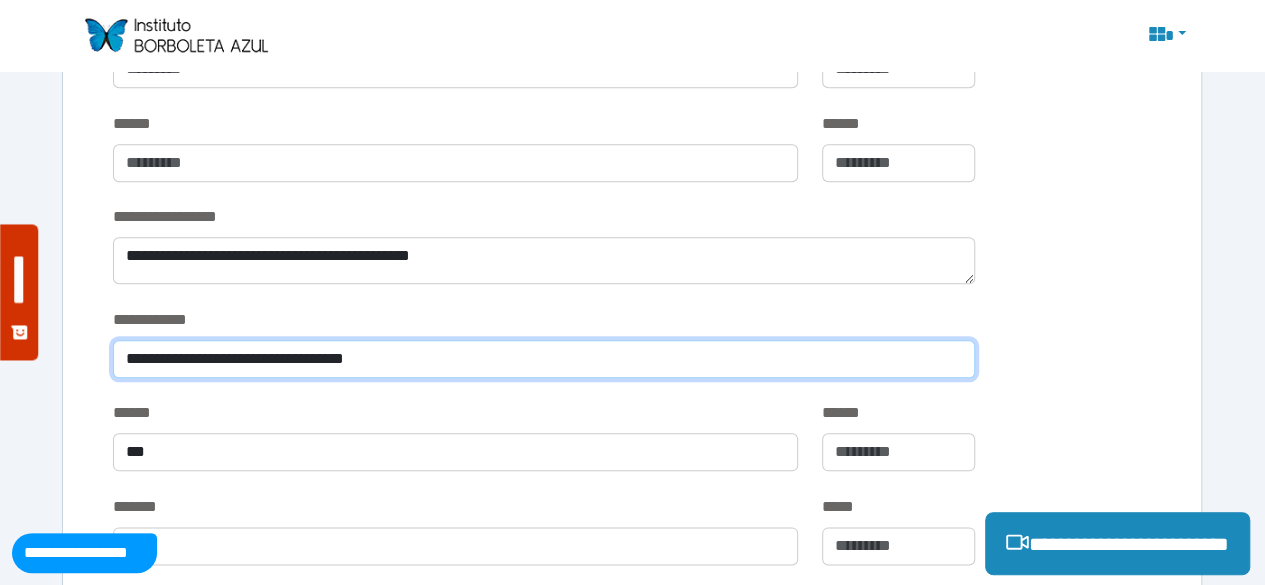 drag, startPoint x: 438, startPoint y: 356, endPoint x: 121, endPoint y: 356, distance: 317 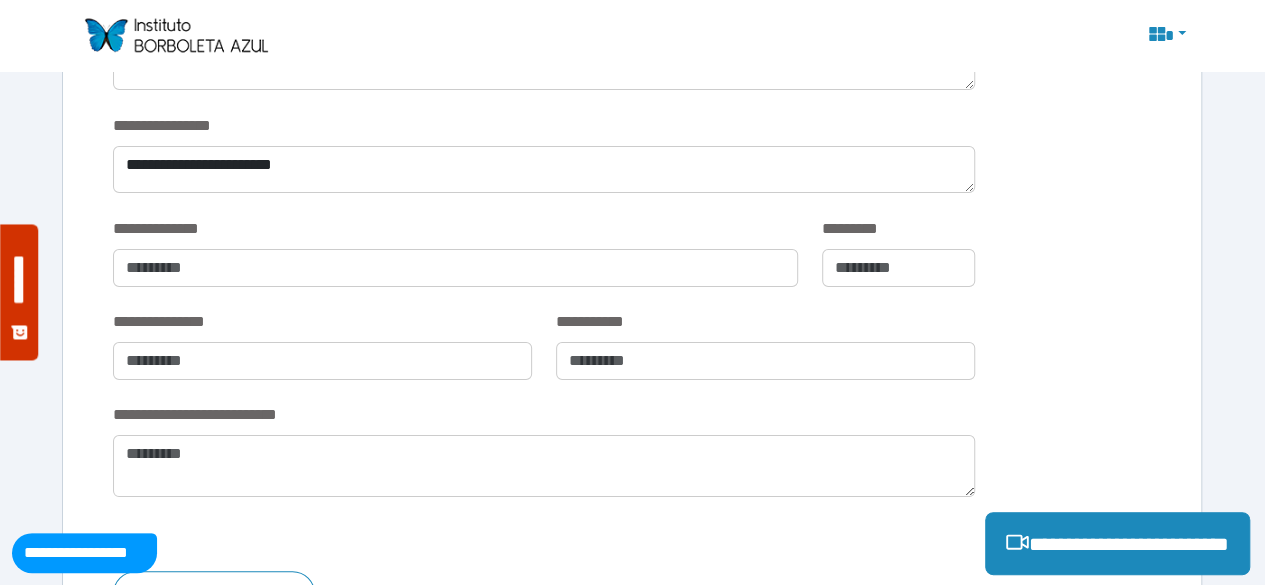 scroll, scrollTop: 3967, scrollLeft: 0, axis: vertical 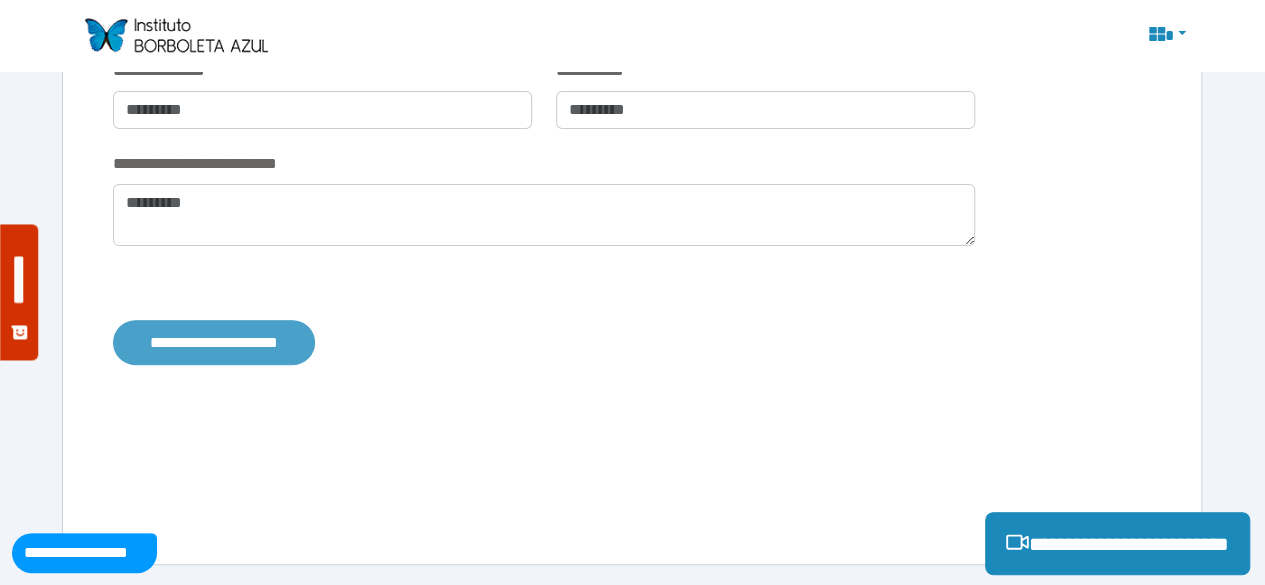 click on "**********" at bounding box center (214, 342) 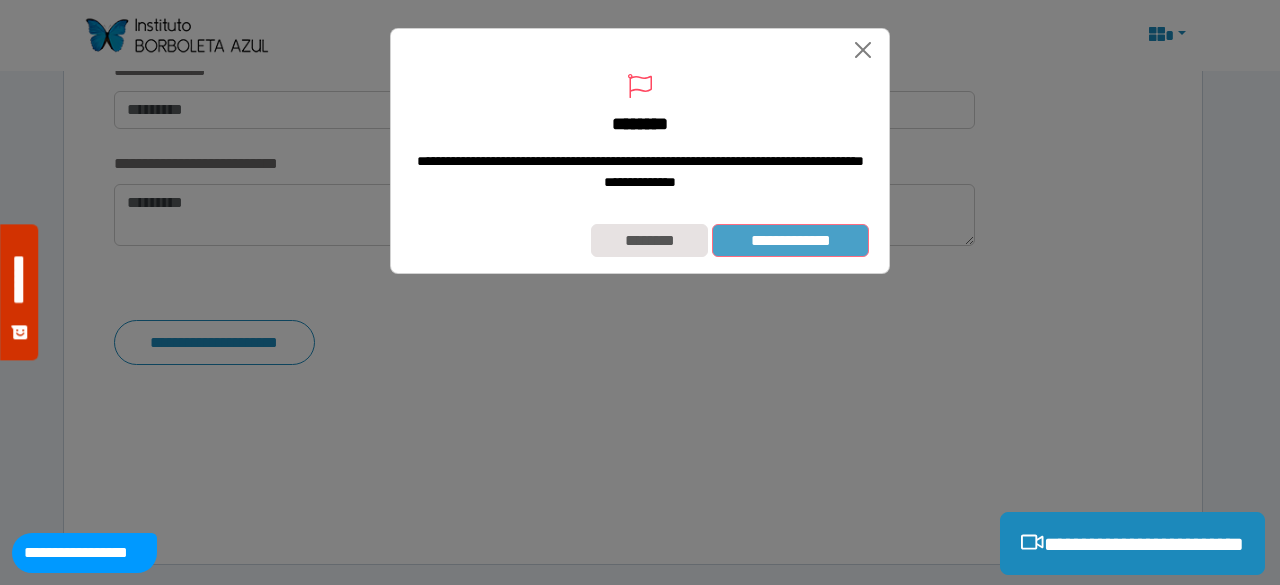 click on "**********" at bounding box center (790, 240) 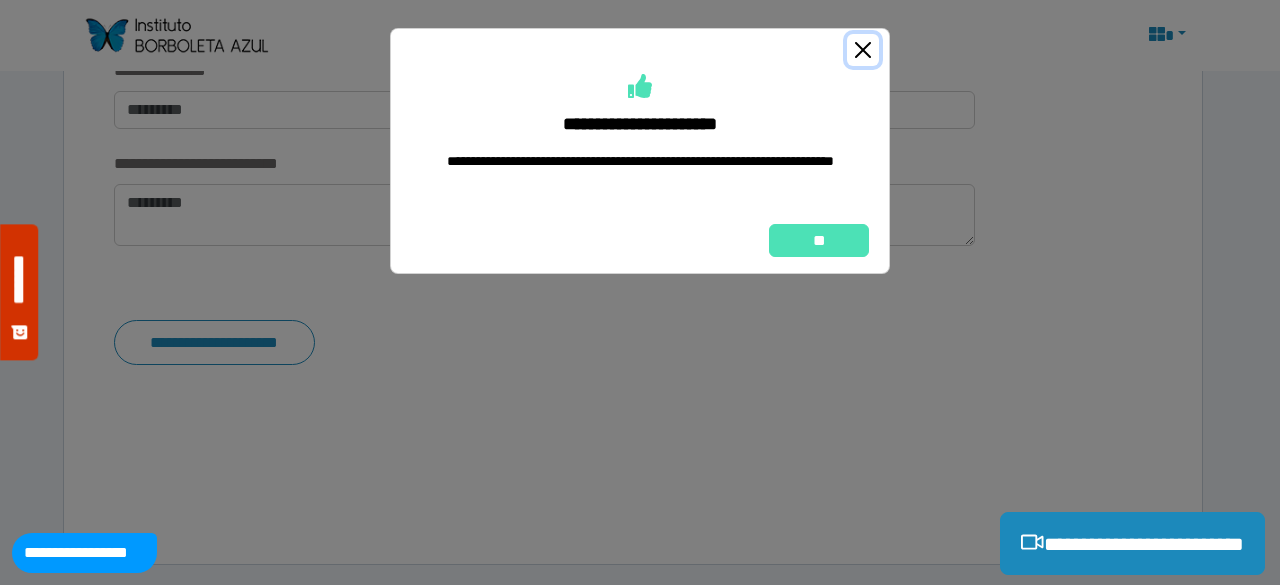 click at bounding box center (863, 50) 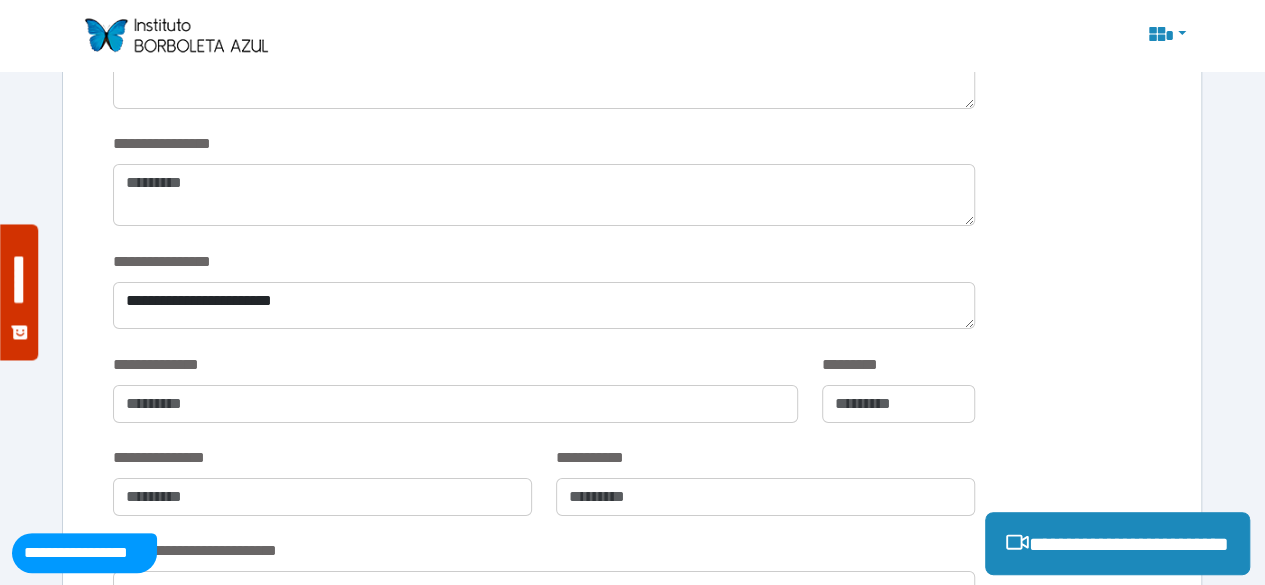 scroll, scrollTop: 3967, scrollLeft: 0, axis: vertical 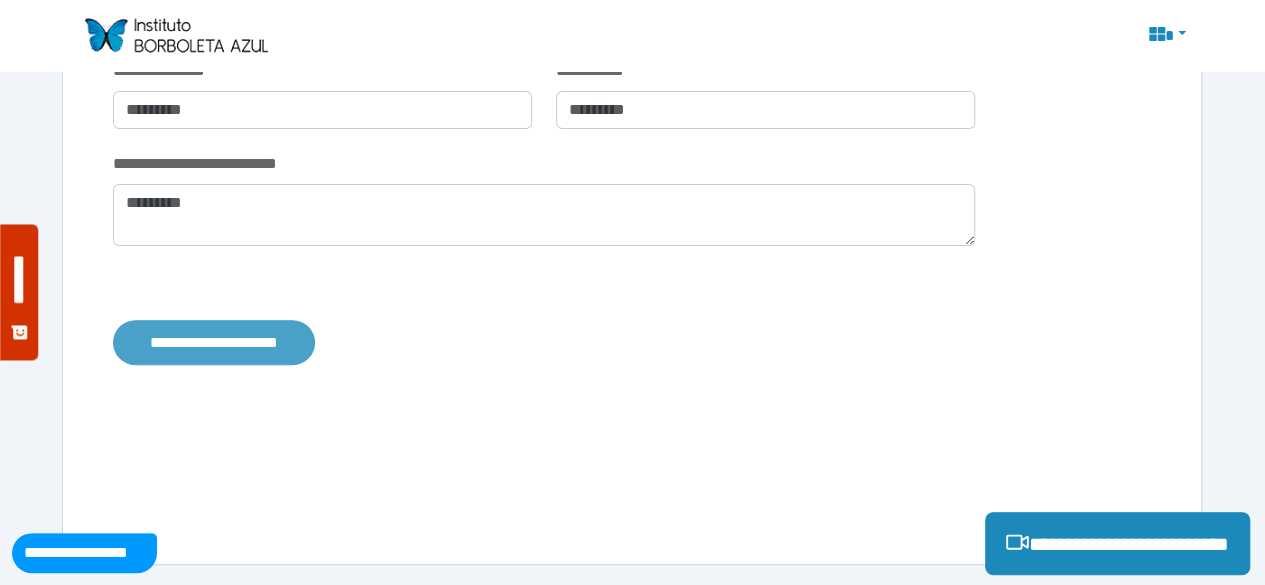 click on "**********" at bounding box center [214, 342] 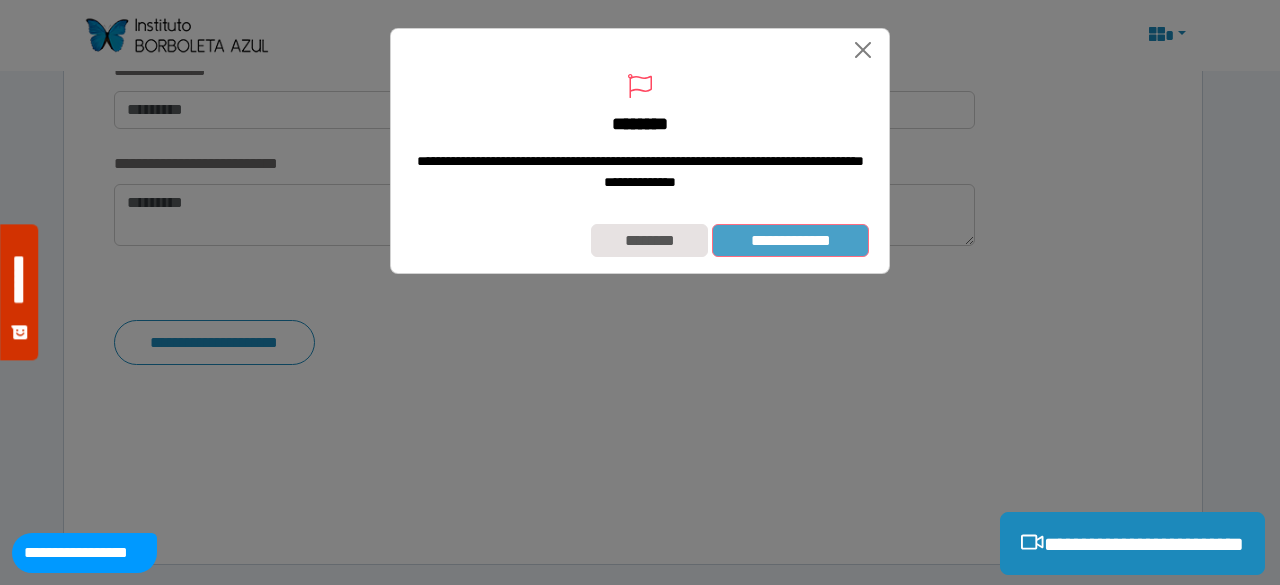 click on "**********" at bounding box center [790, 240] 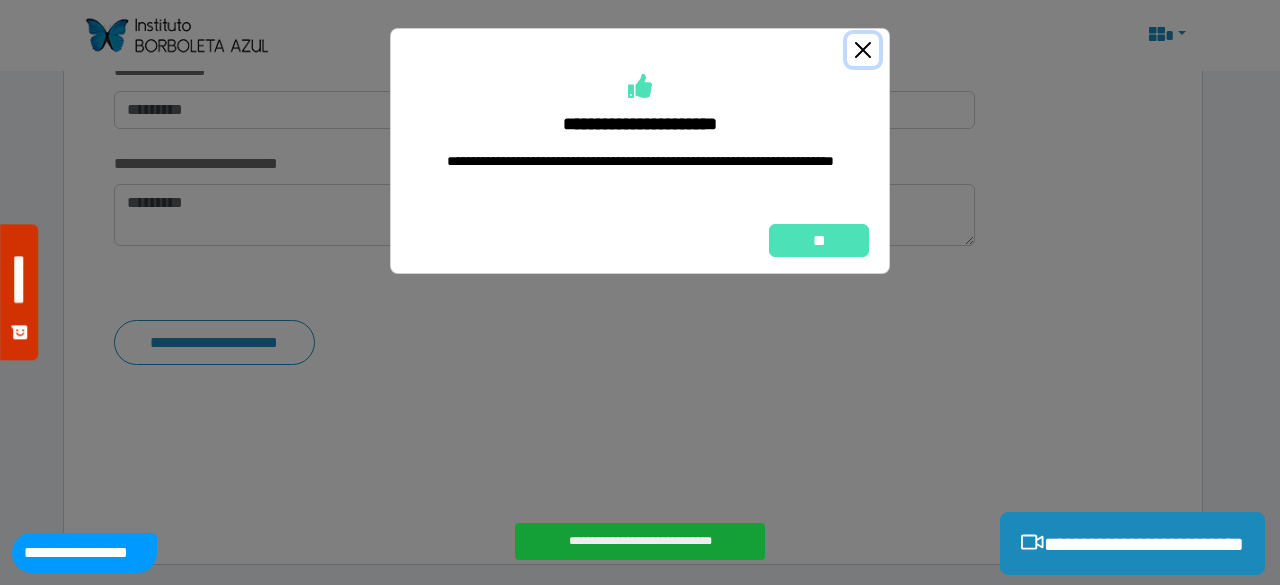 click at bounding box center [863, 50] 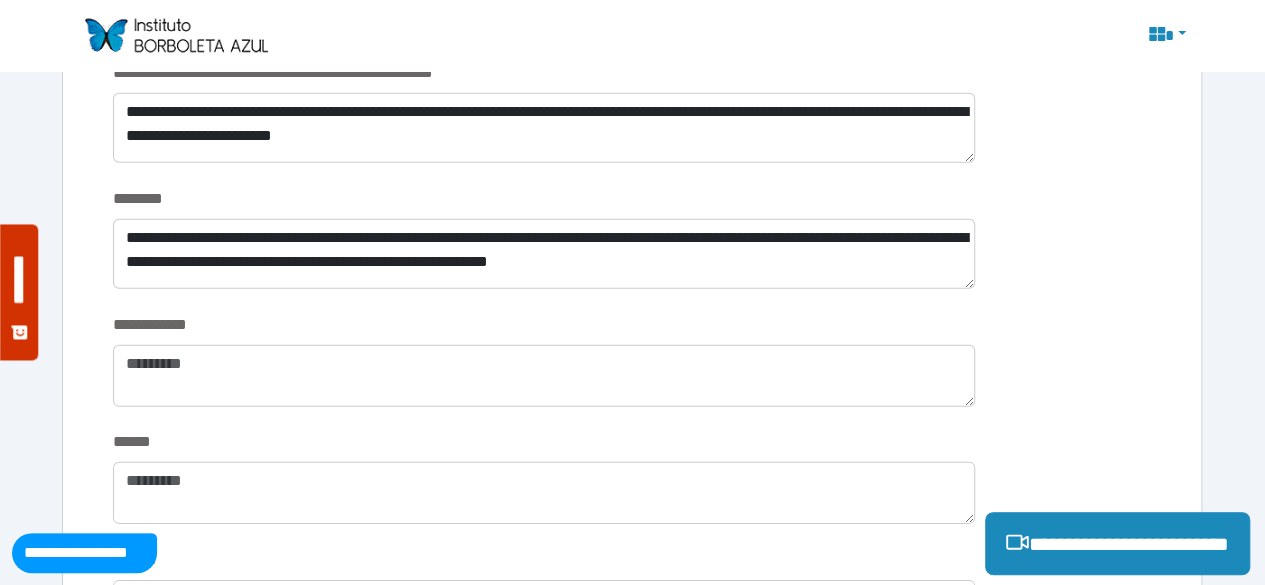 scroll, scrollTop: 2463, scrollLeft: 0, axis: vertical 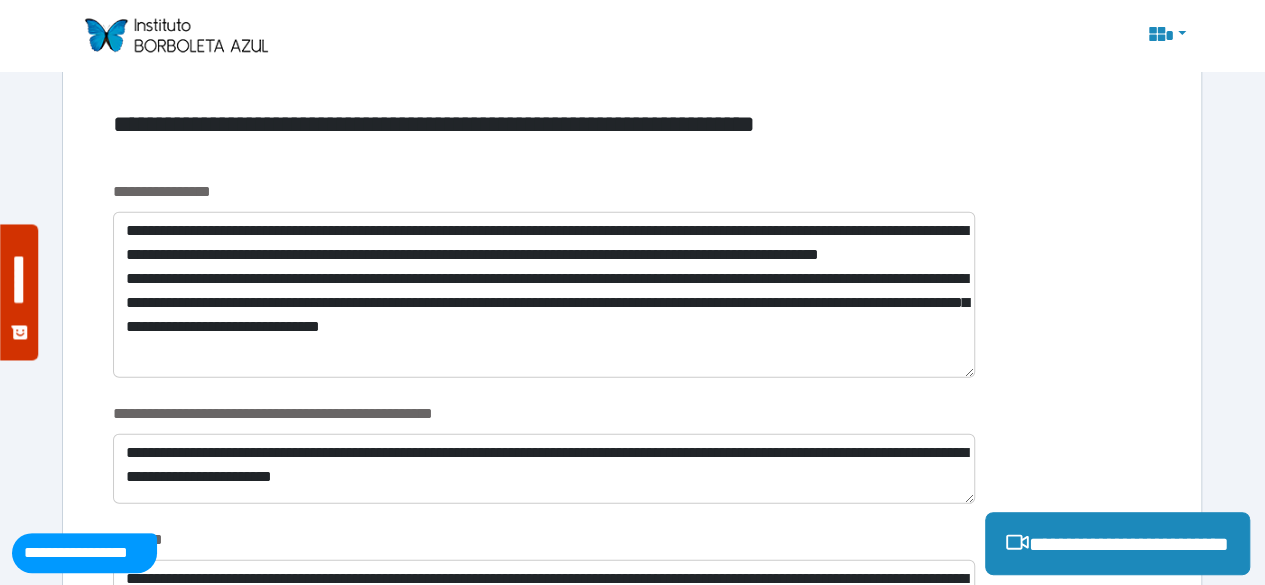 click at bounding box center (175, 35) 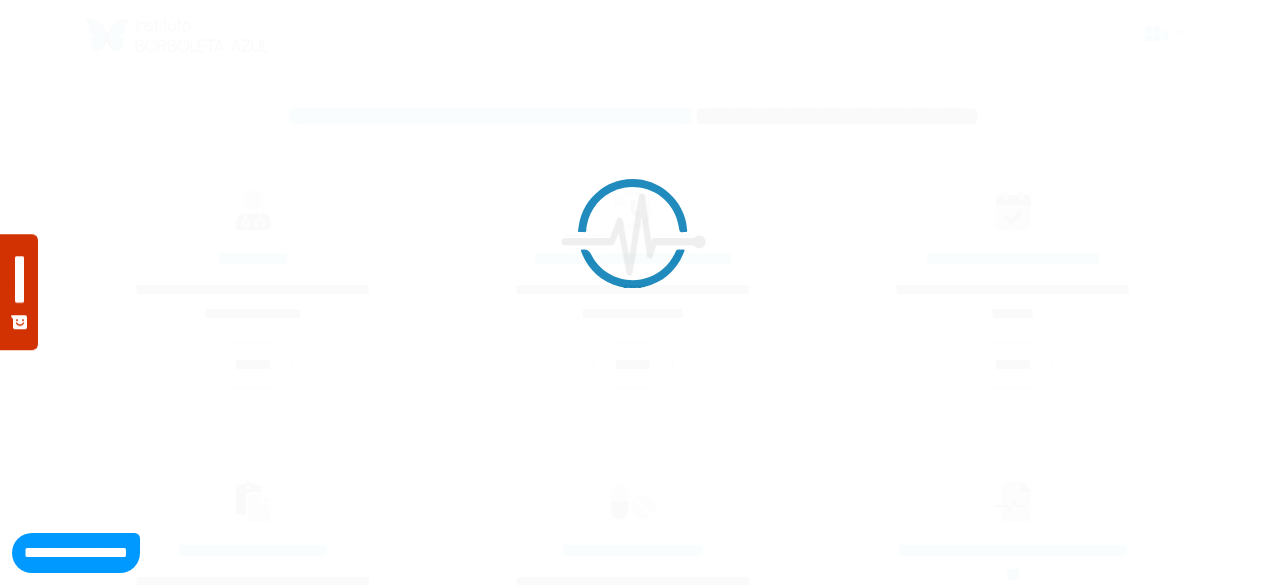 scroll, scrollTop: 0, scrollLeft: 0, axis: both 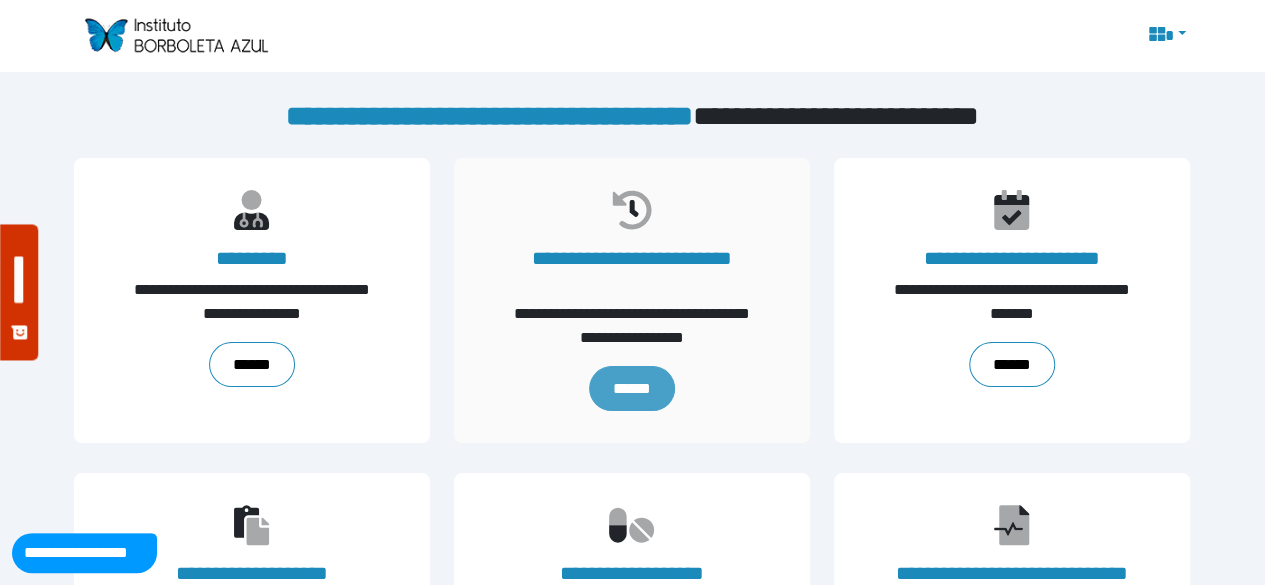 click on "******" at bounding box center [632, 388] 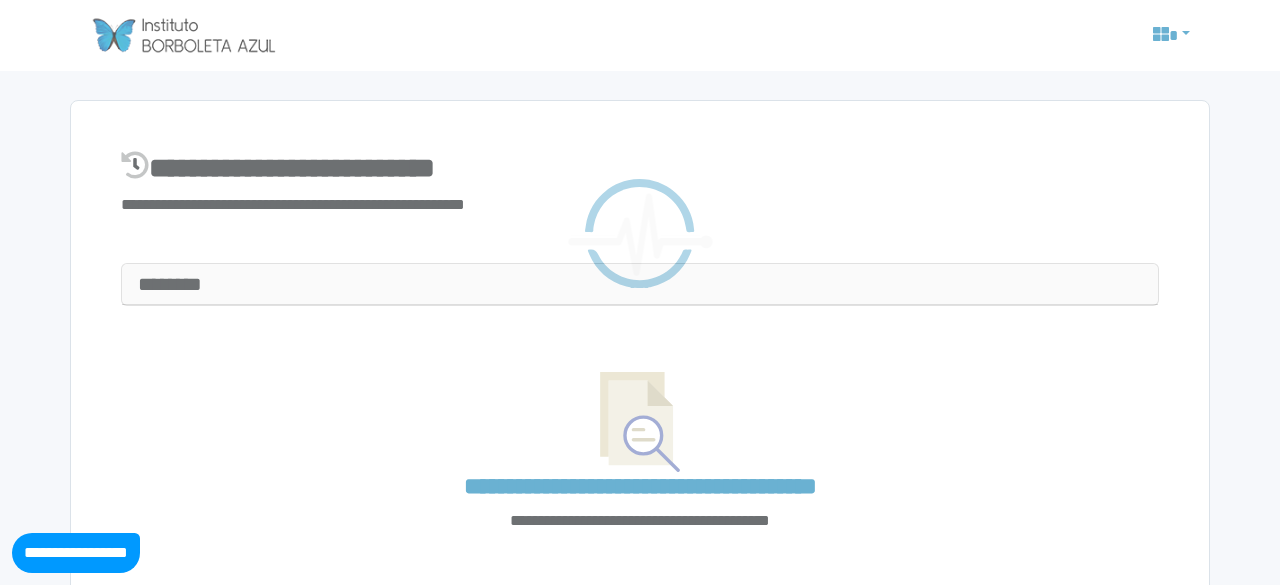 select on "**" 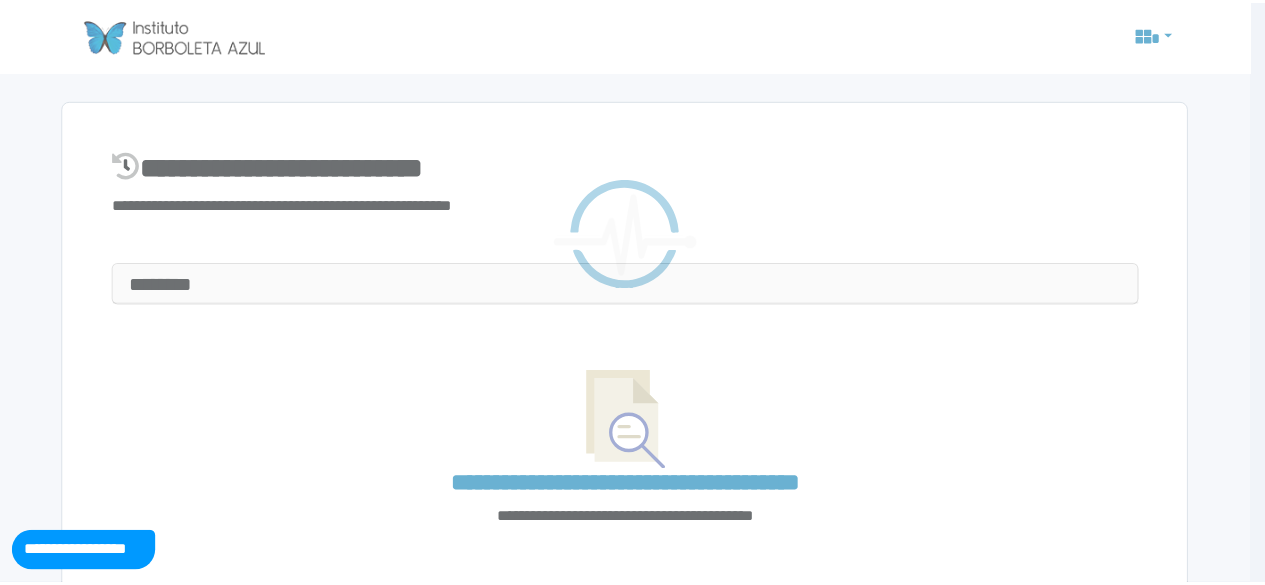 scroll, scrollTop: 0, scrollLeft: 0, axis: both 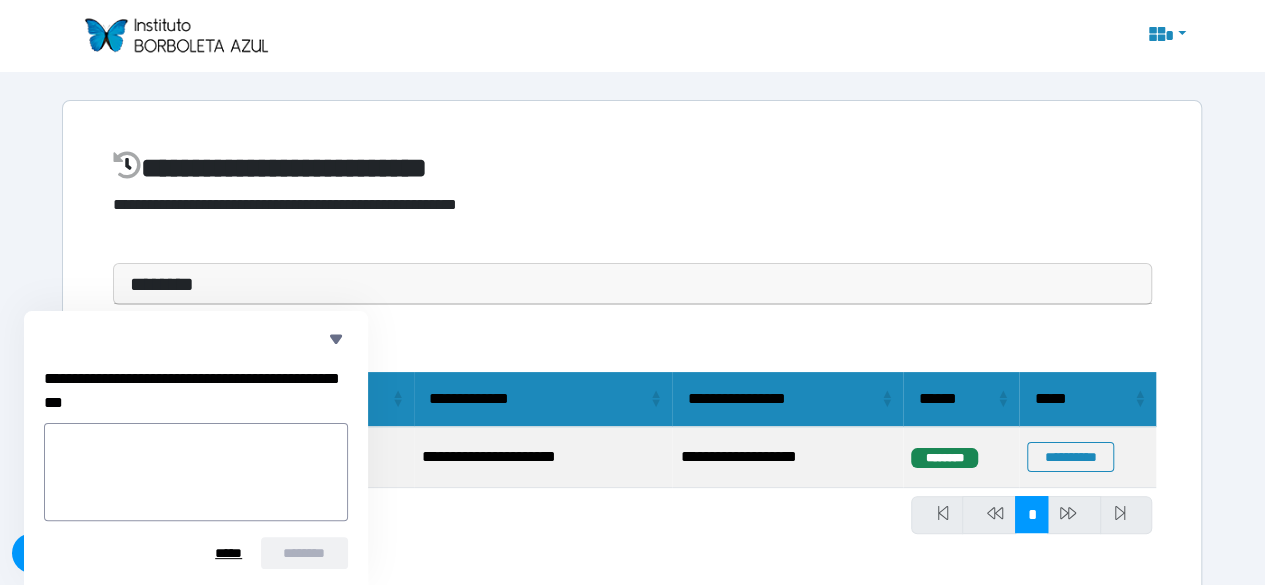 click on "******** *****" at bounding box center (196, 553) 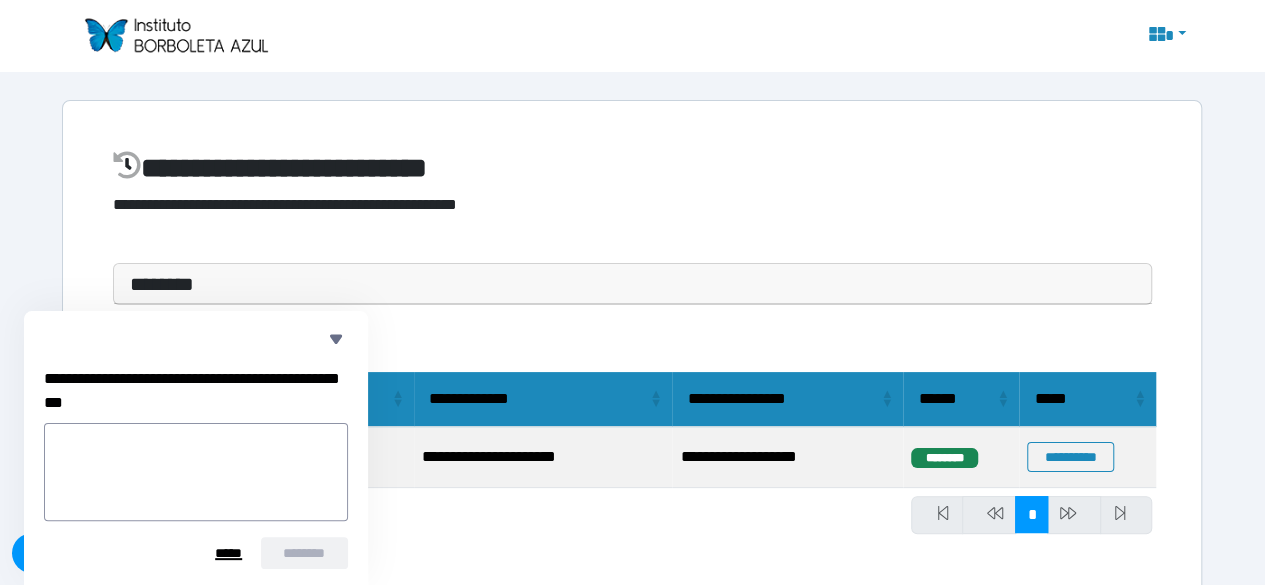 click on "*****" at bounding box center (229, 553) 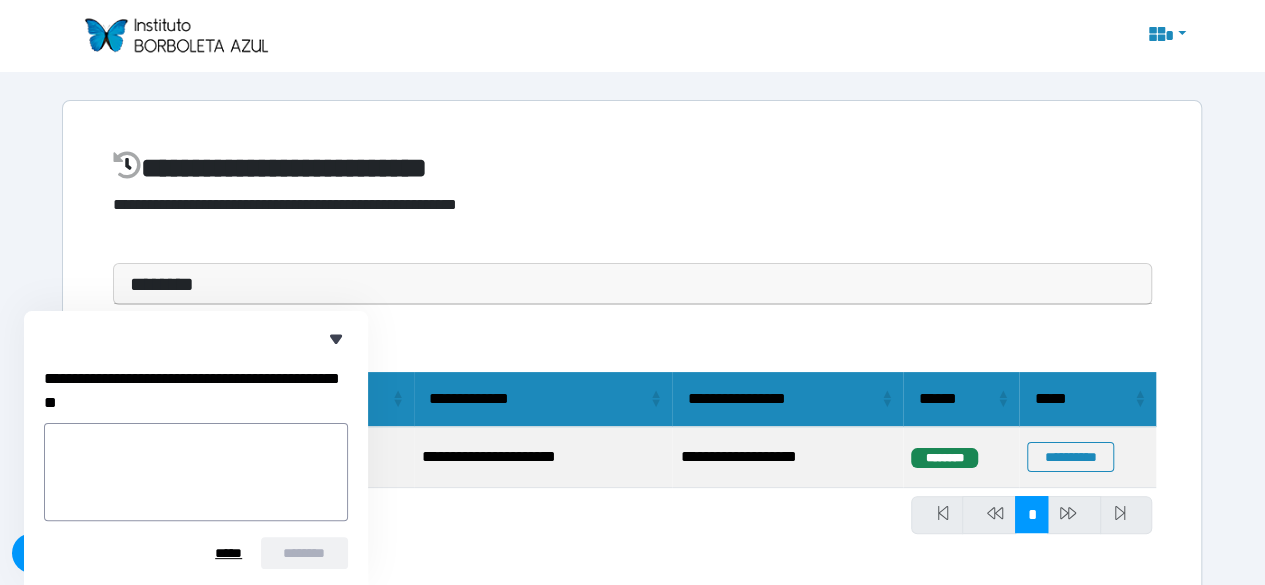 click 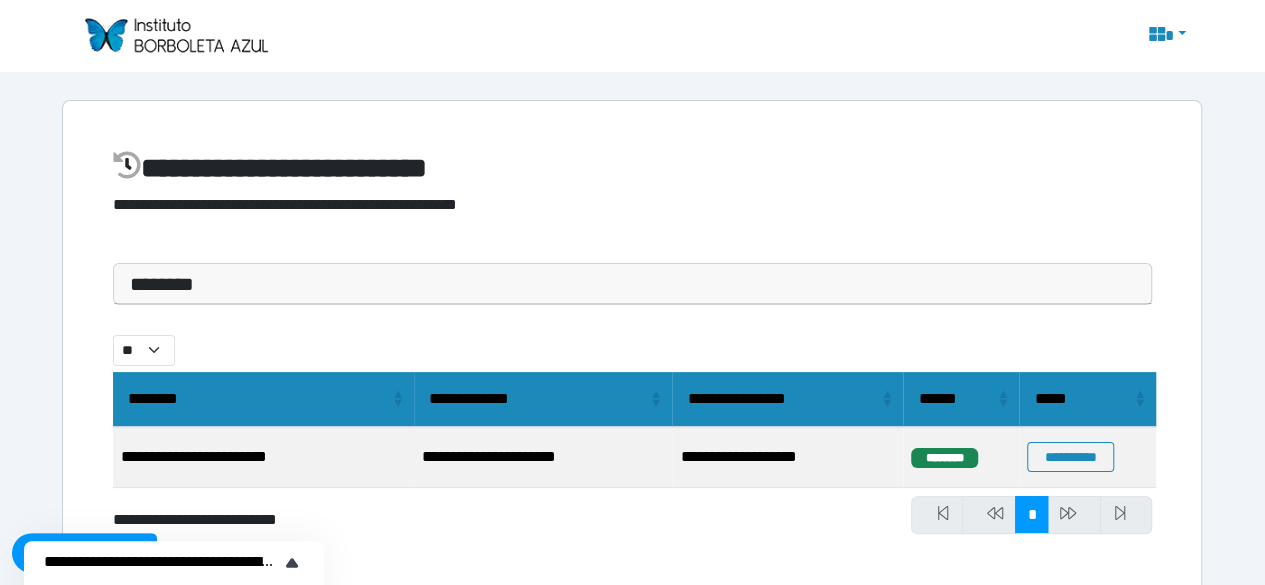 click 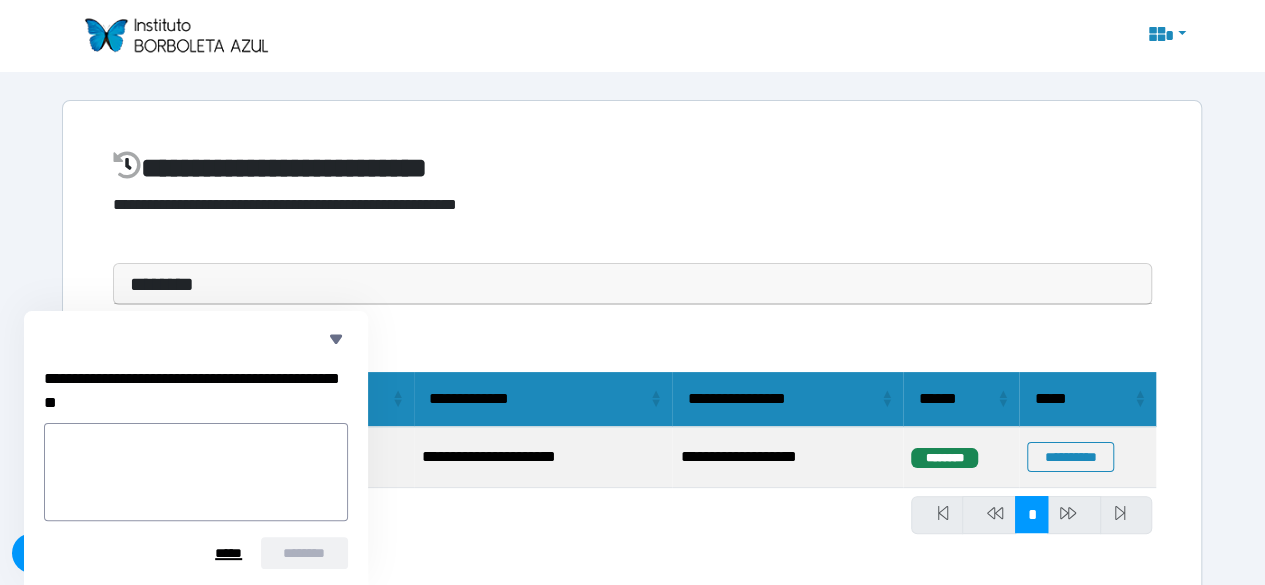 click on "*****" at bounding box center [229, 553] 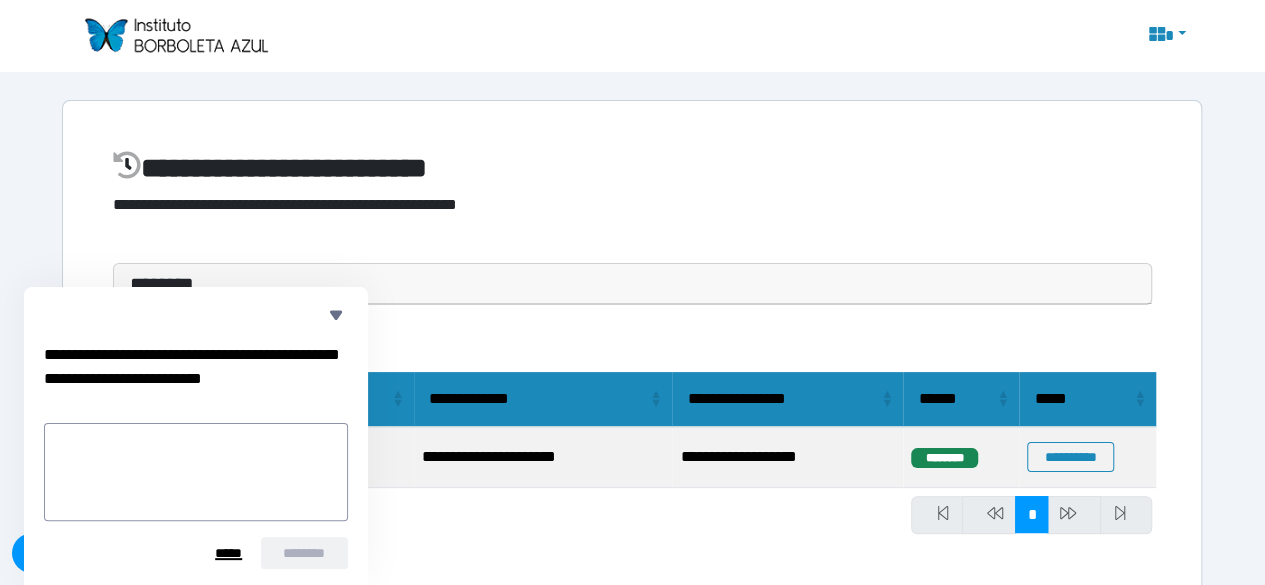 click on "*****" at bounding box center [229, 553] 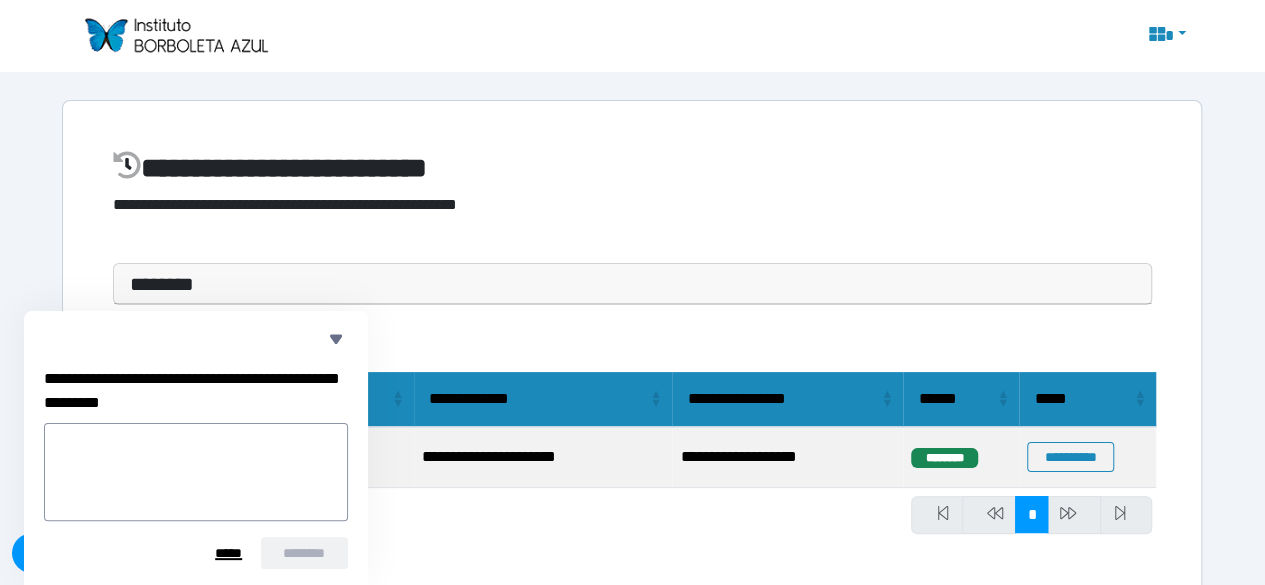 click on "*****" at bounding box center (229, 553) 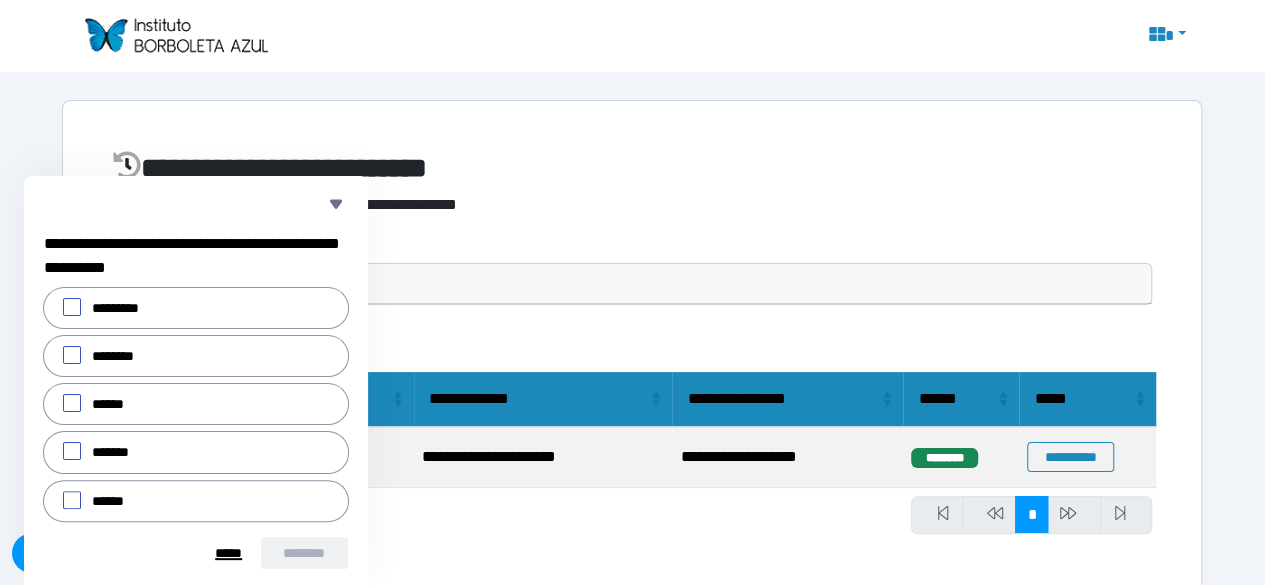 click on "*****" at bounding box center [229, 553] 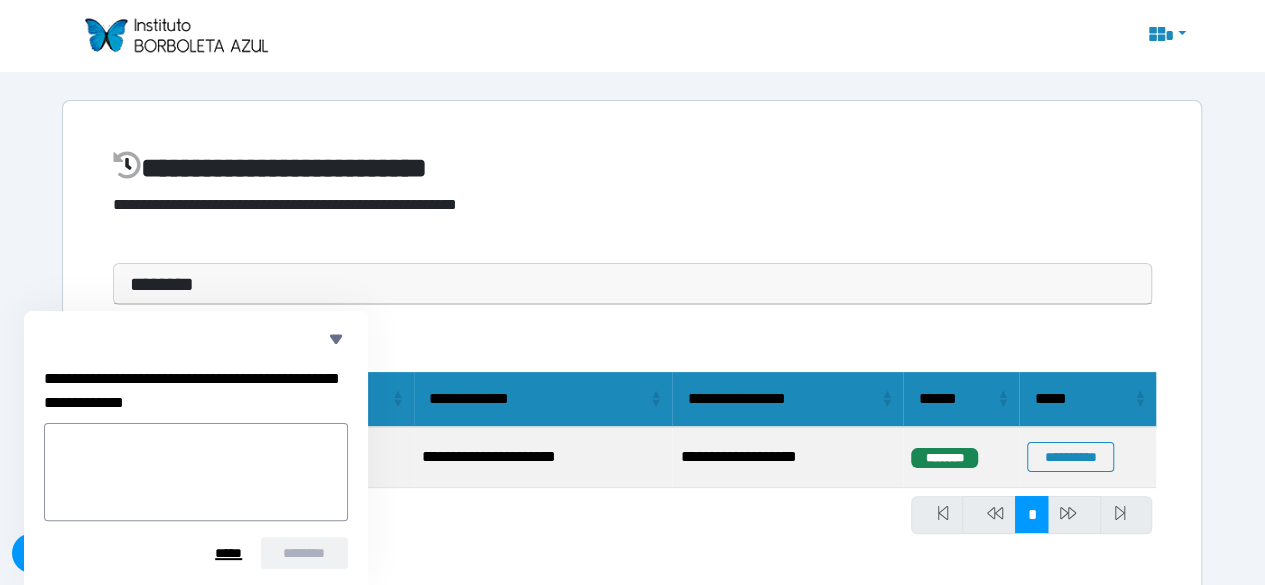 click on "*****" at bounding box center [229, 553] 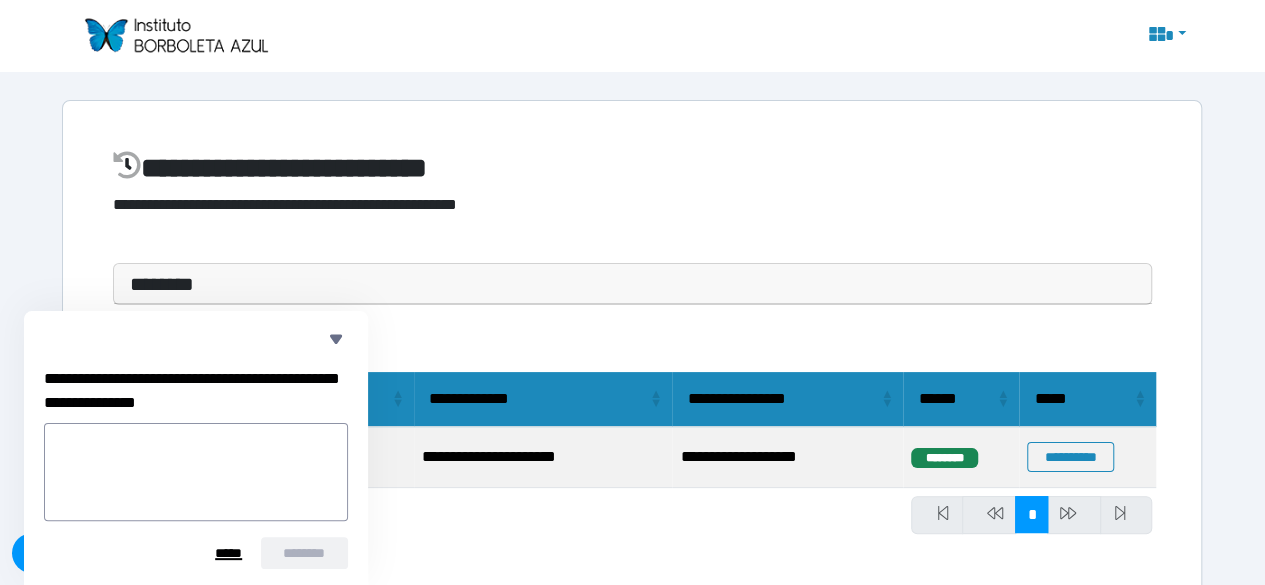 click on "*****" at bounding box center [229, 553] 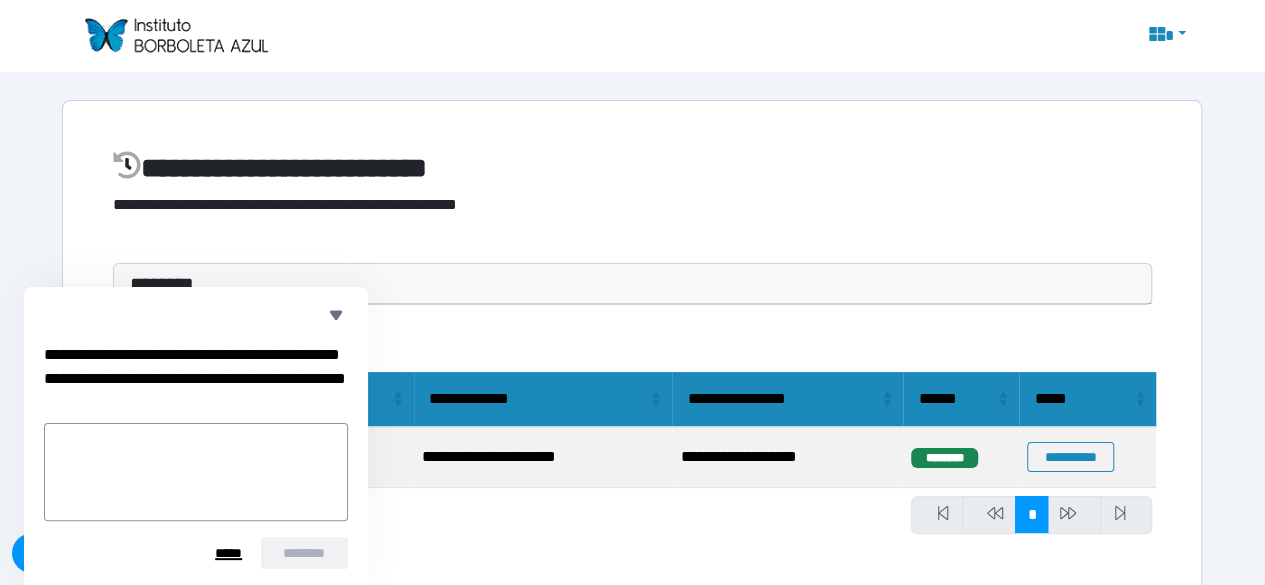 click on "*****" at bounding box center [229, 553] 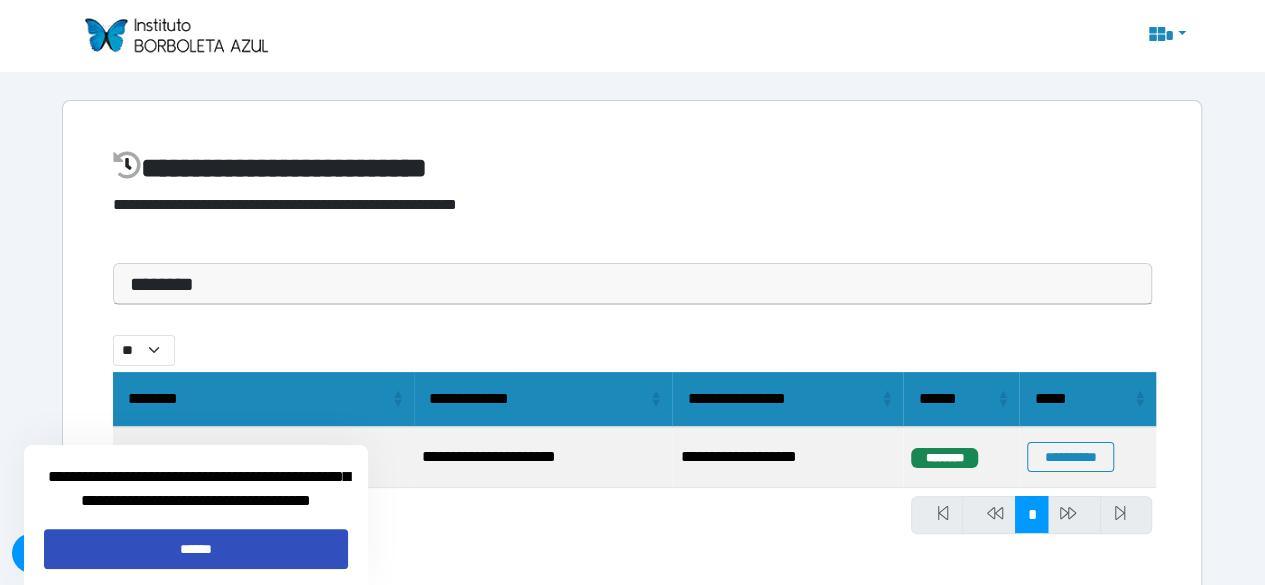 click on "******" at bounding box center (196, 549) 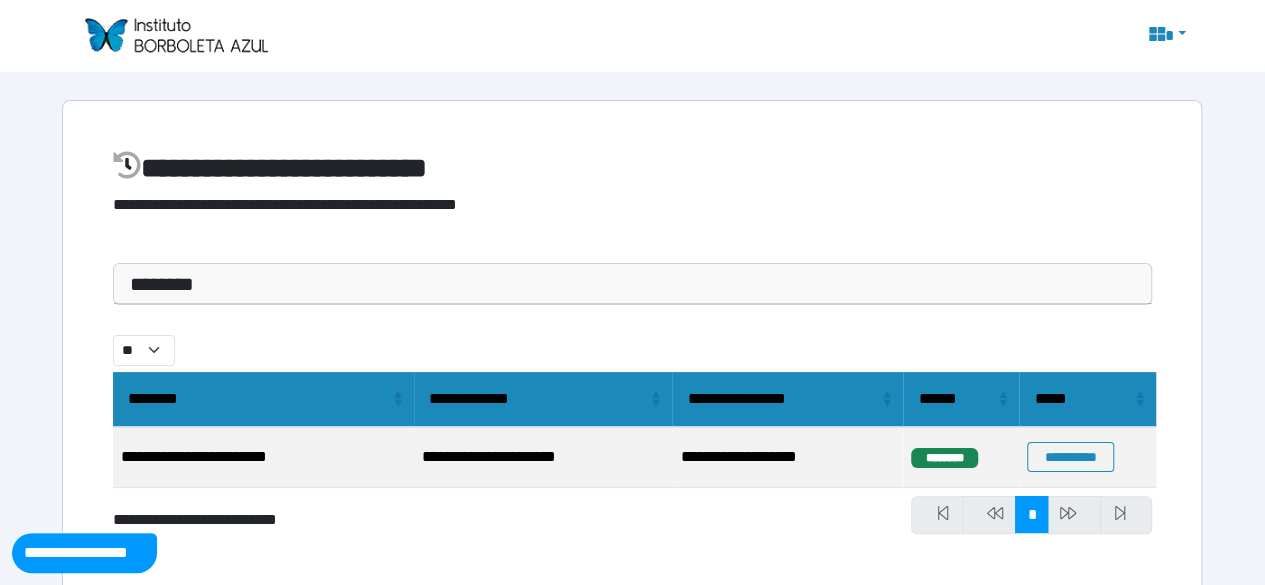 scroll, scrollTop: 34, scrollLeft: 0, axis: vertical 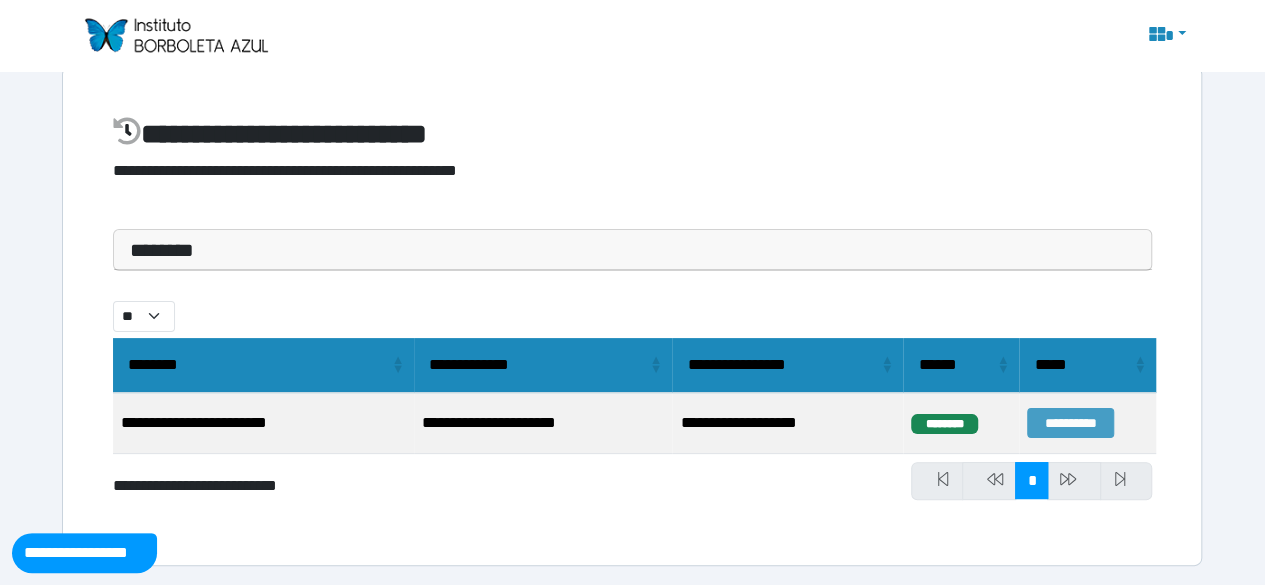 click on "**********" at bounding box center [1070, 423] 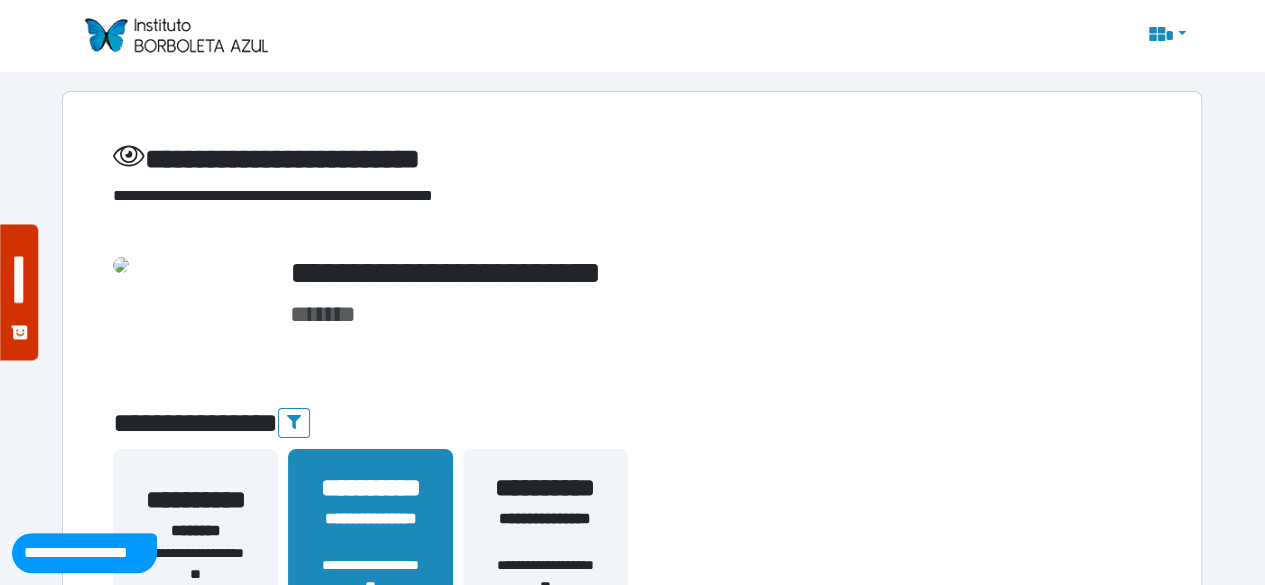 scroll, scrollTop: 0, scrollLeft: 0, axis: both 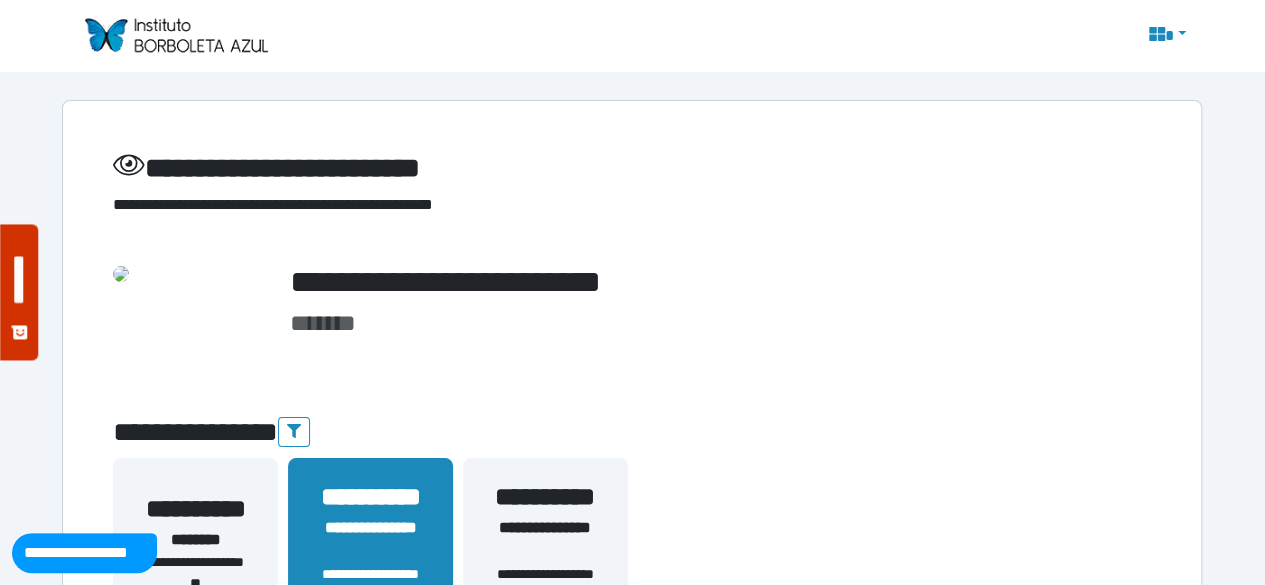 click on "**********" at bounding box center (195, 509) 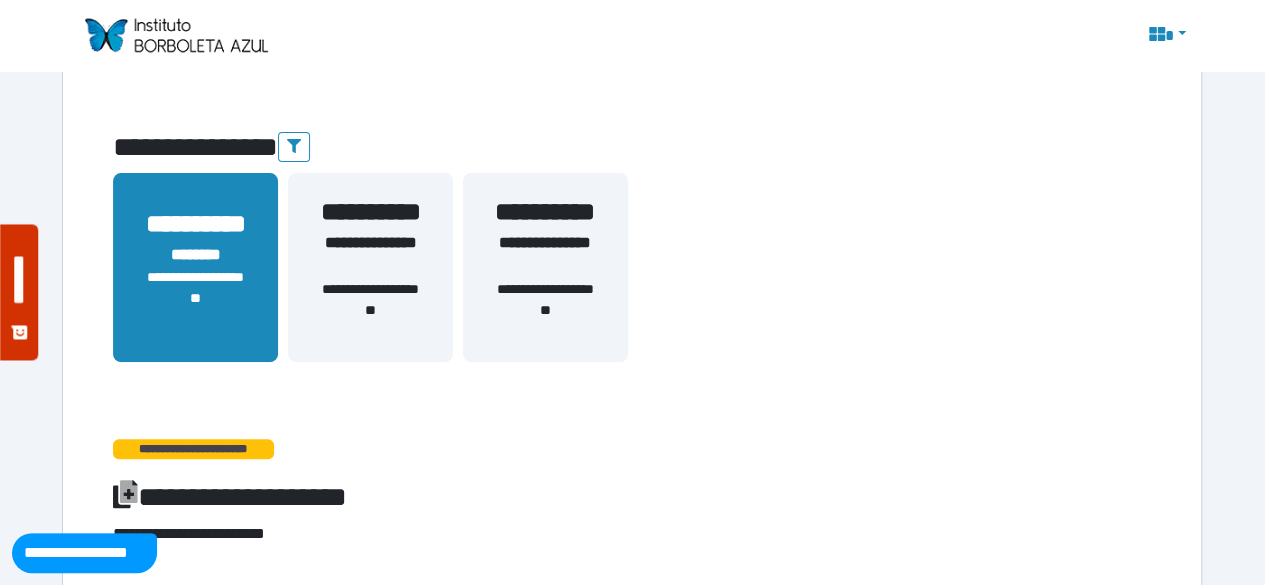 scroll, scrollTop: 286, scrollLeft: 0, axis: vertical 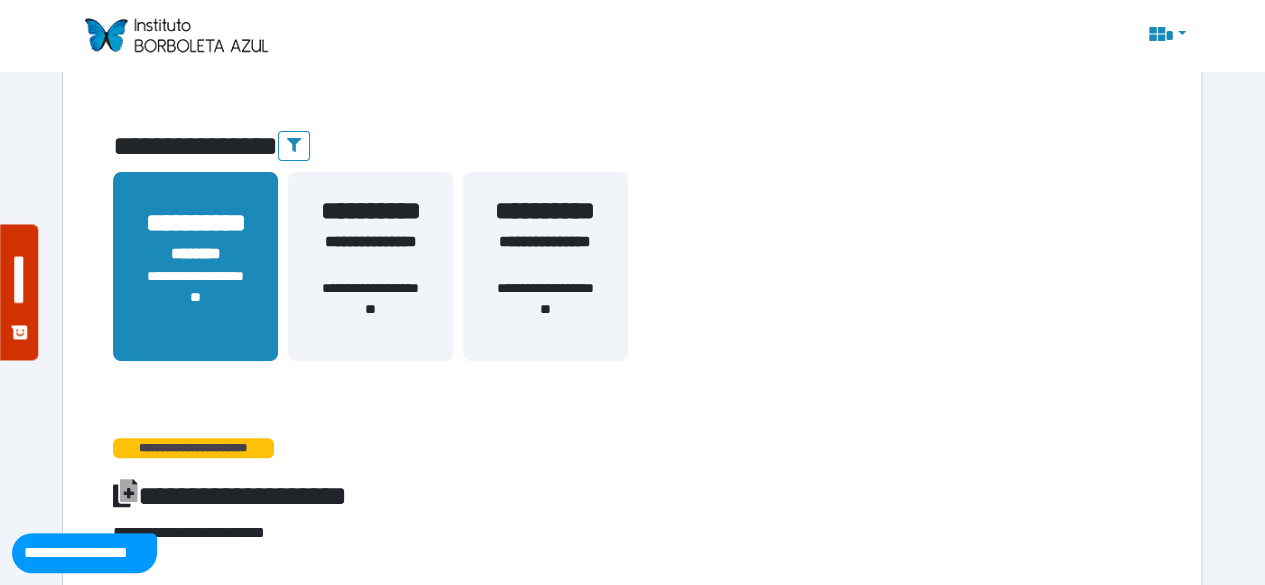 click on "**********" at bounding box center [545, 309] 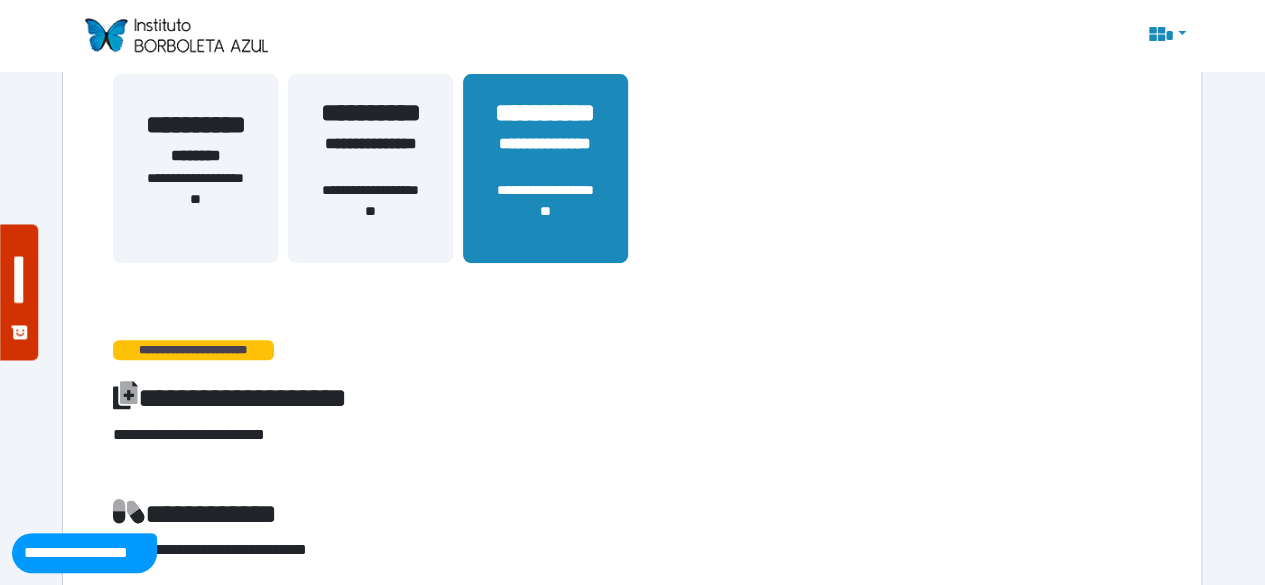 scroll, scrollTop: 124, scrollLeft: 0, axis: vertical 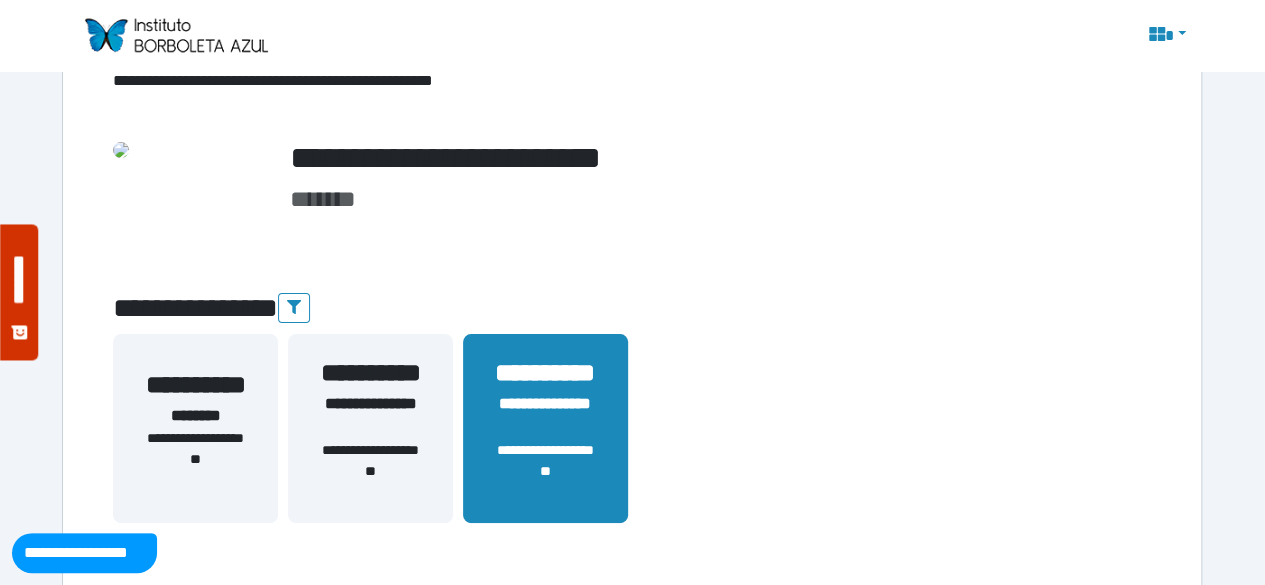 click at bounding box center [175, 35] 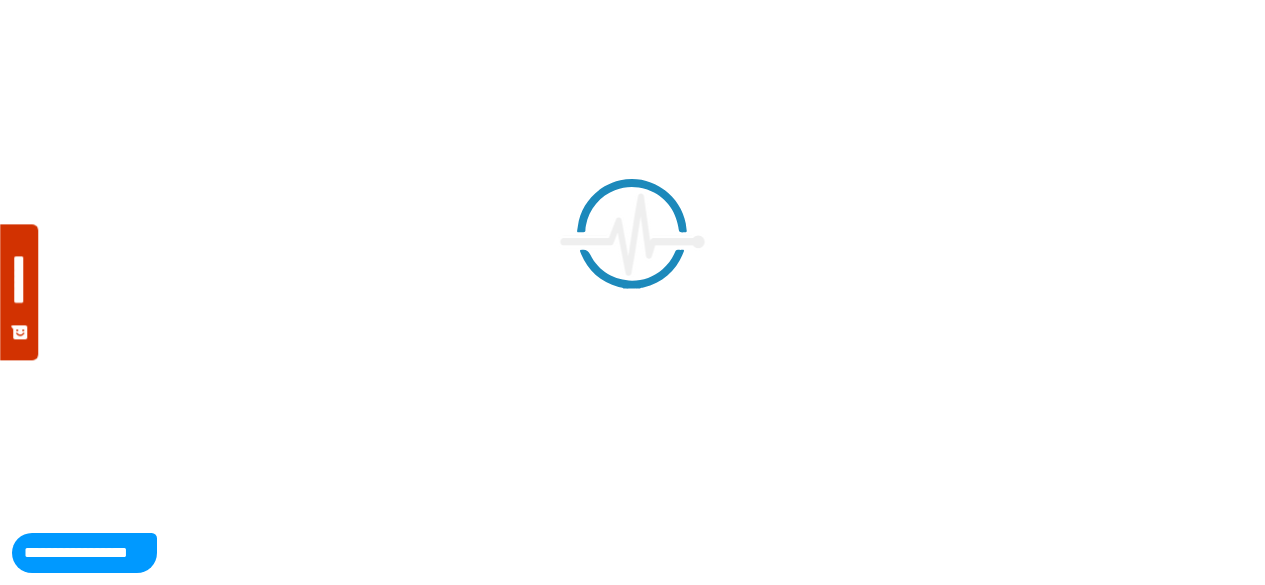 scroll, scrollTop: 0, scrollLeft: 0, axis: both 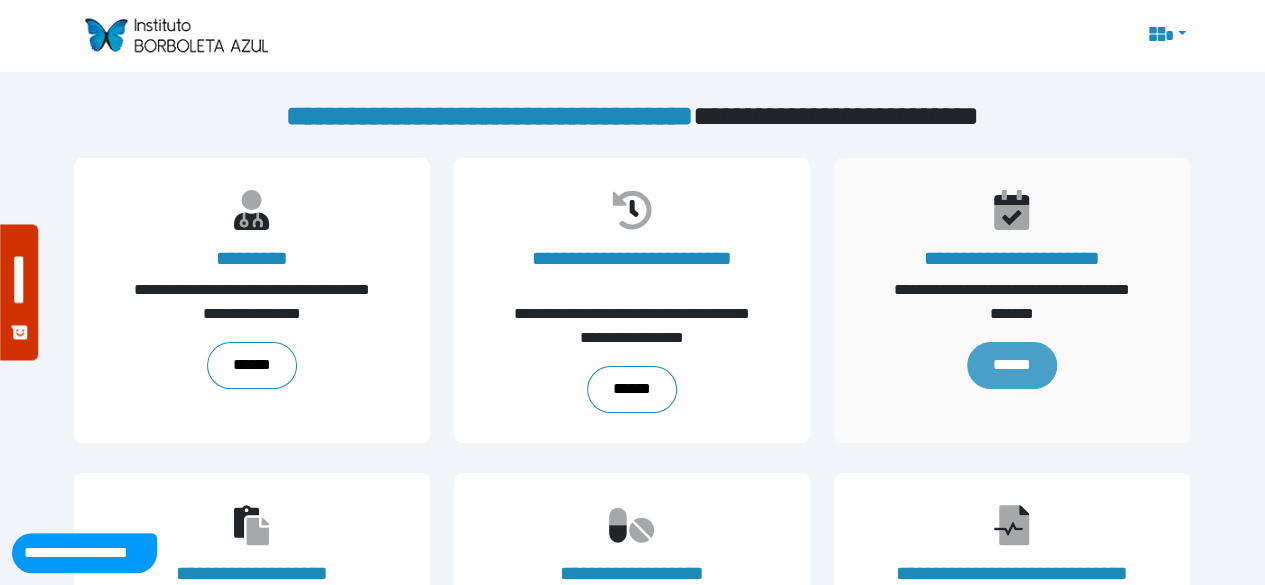 click on "******" at bounding box center [1012, 365] 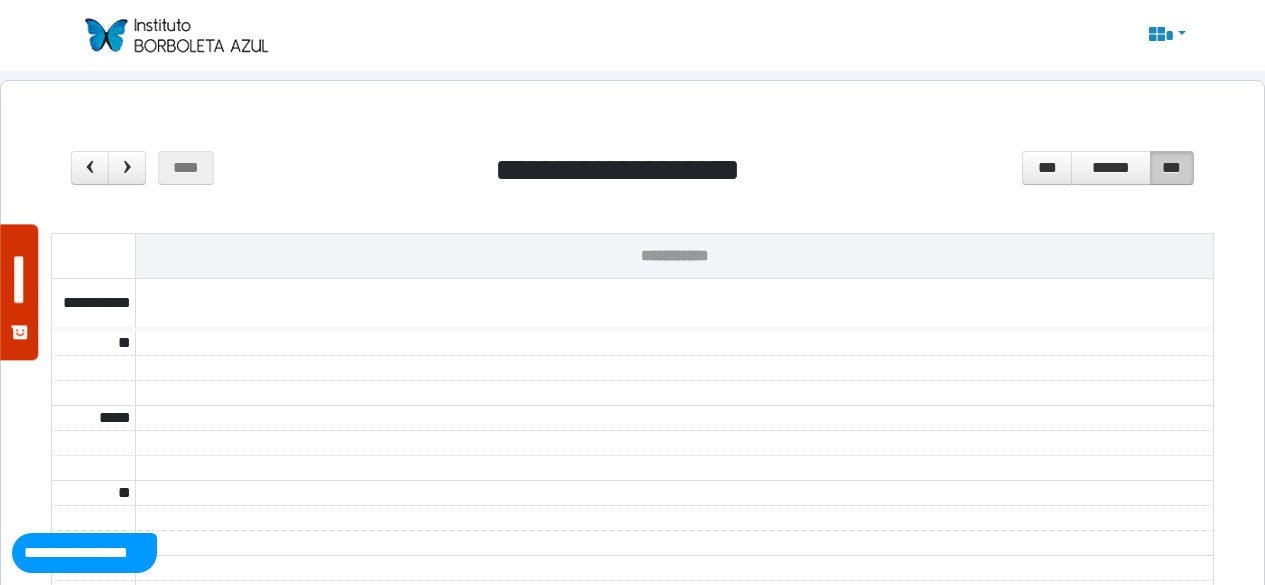 scroll, scrollTop: 0, scrollLeft: 0, axis: both 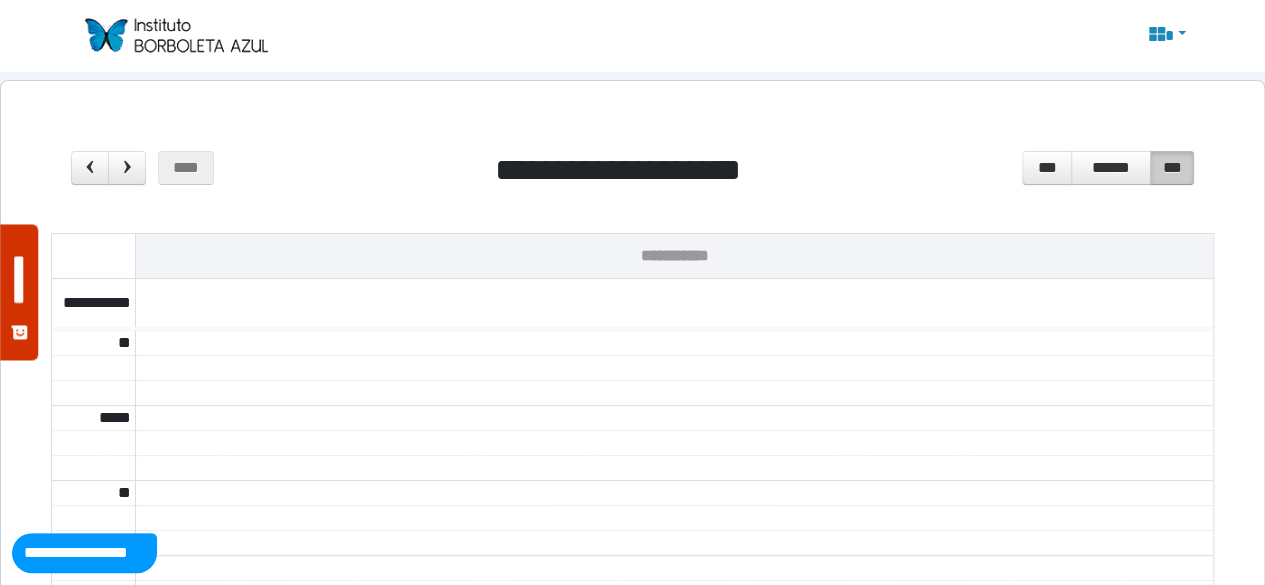 click on "**********" at bounding box center (632, 174) 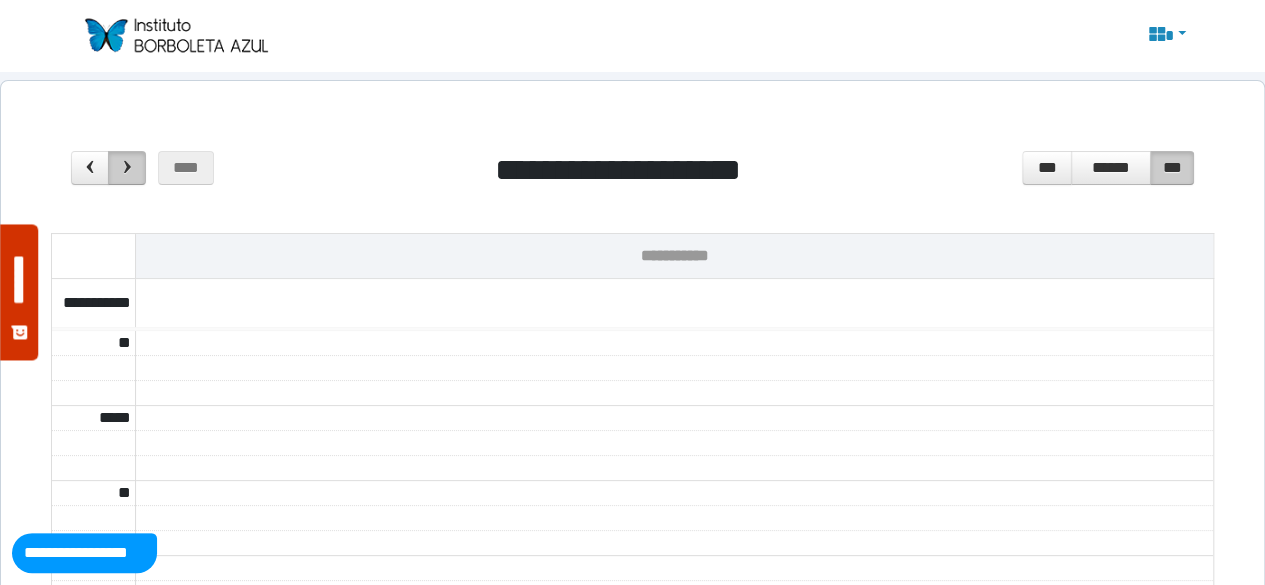 click at bounding box center [127, 168] 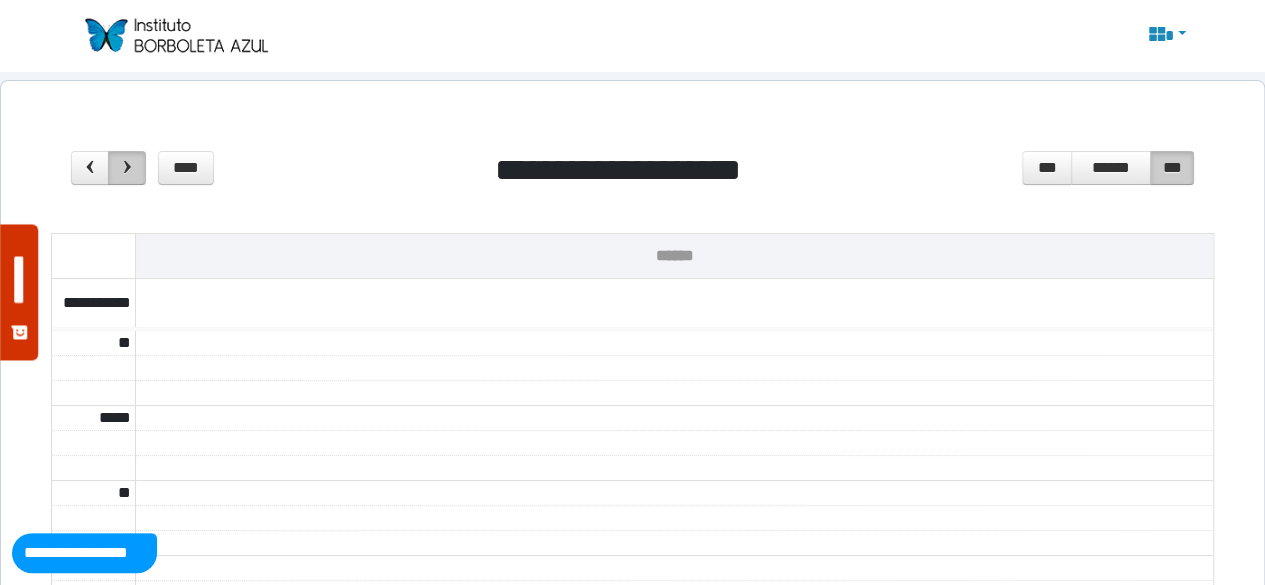 click at bounding box center [127, 168] 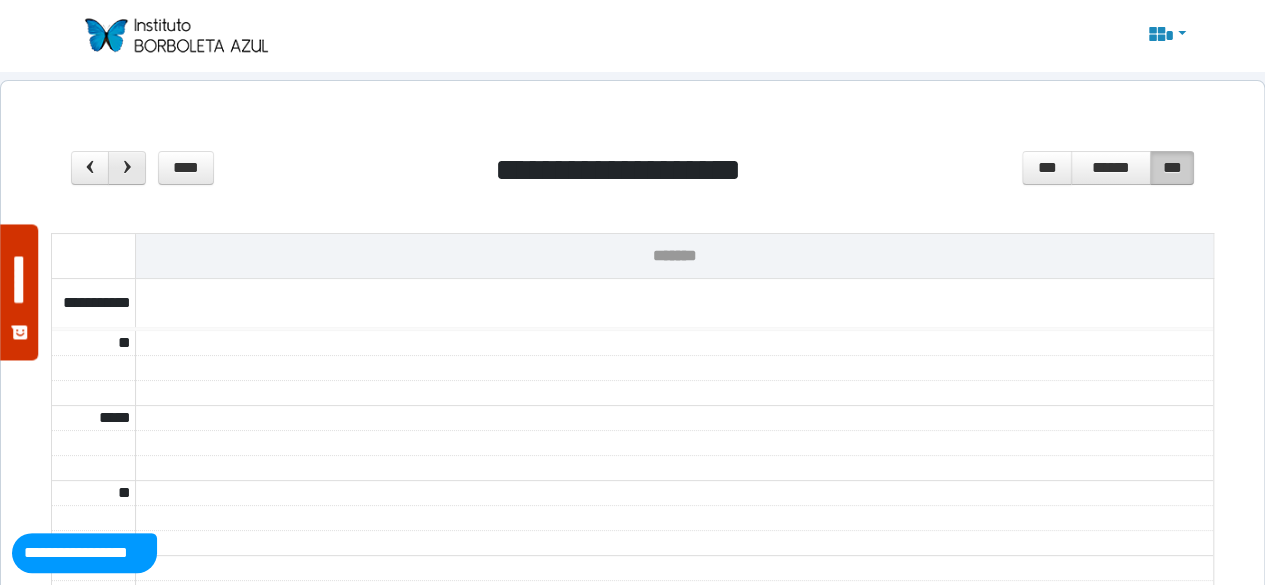 click at bounding box center (127, 168) 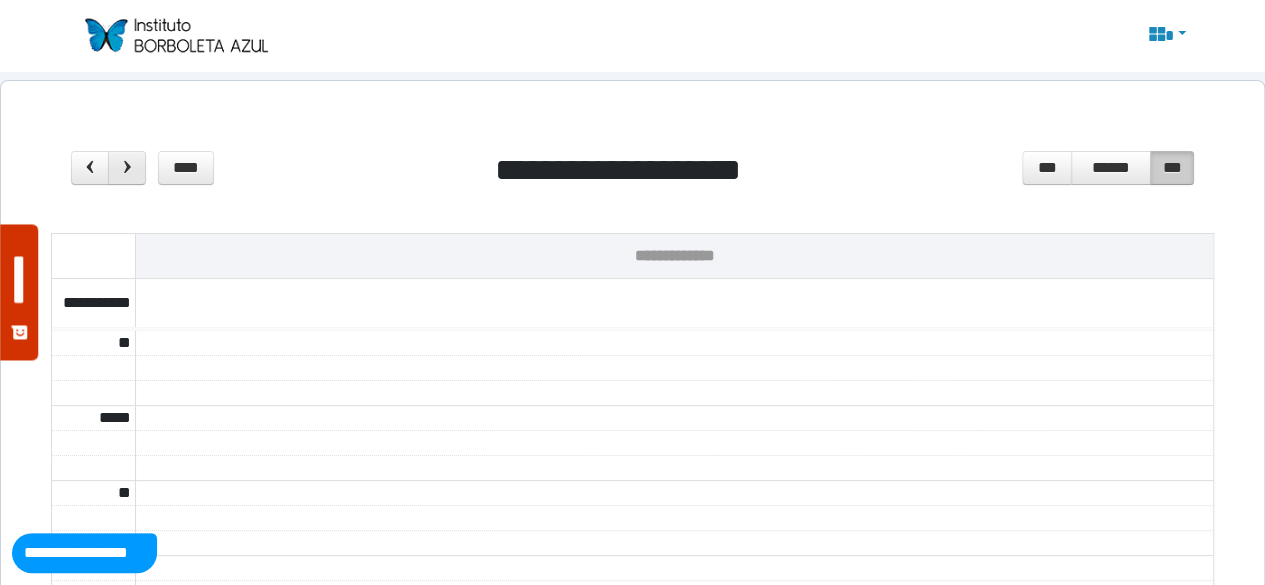 click at bounding box center [127, 168] 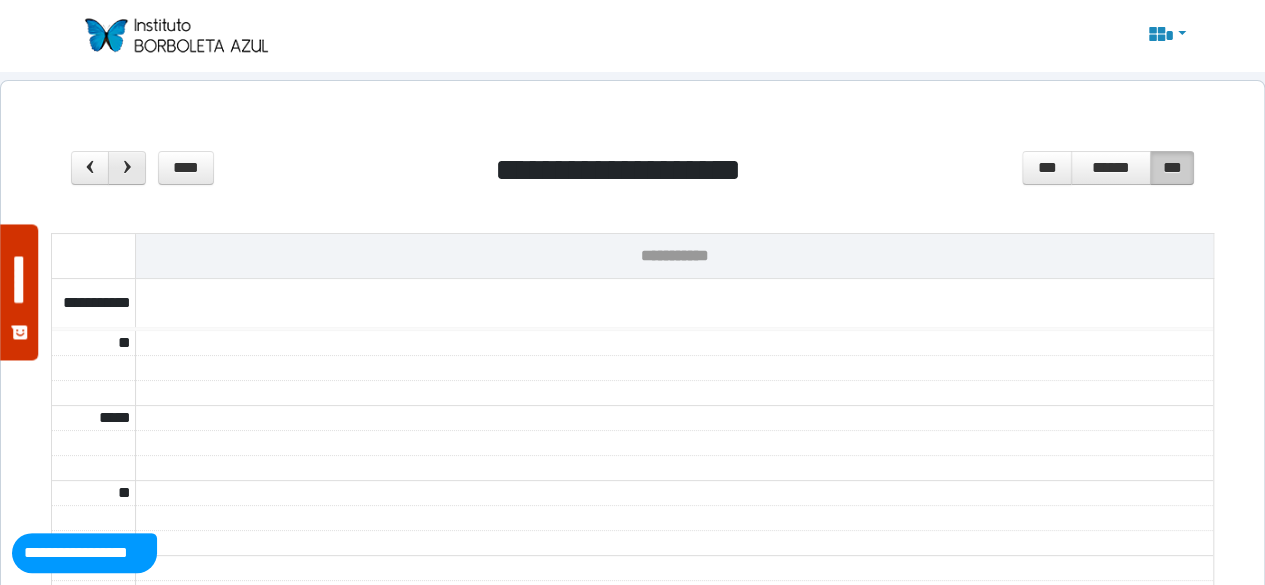 click at bounding box center (127, 168) 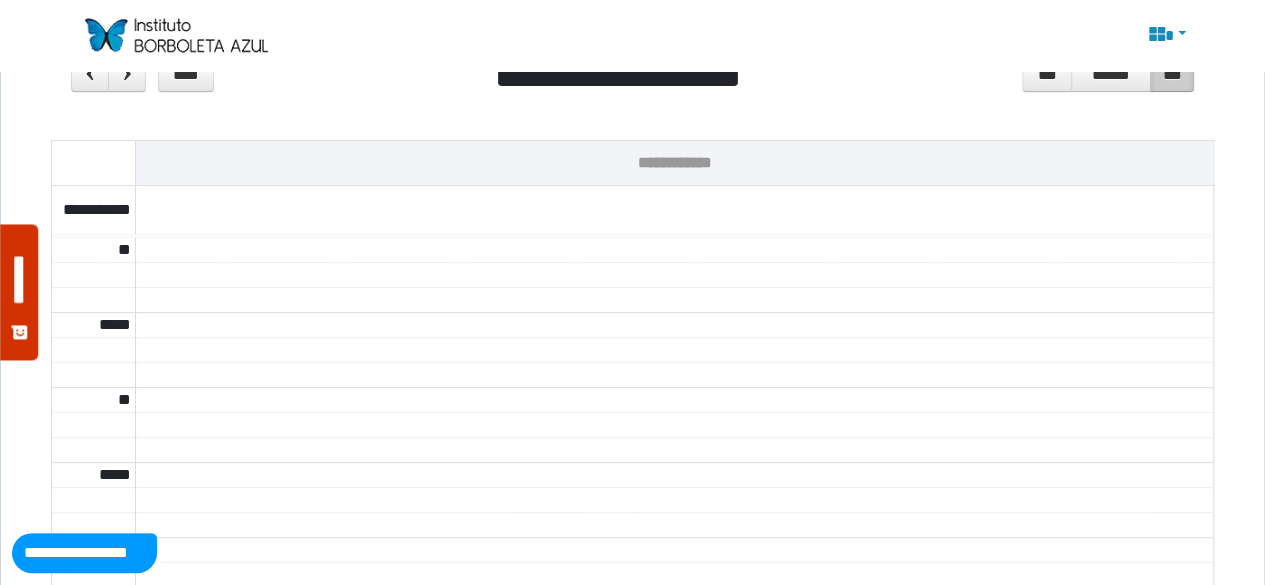 scroll, scrollTop: 0, scrollLeft: 0, axis: both 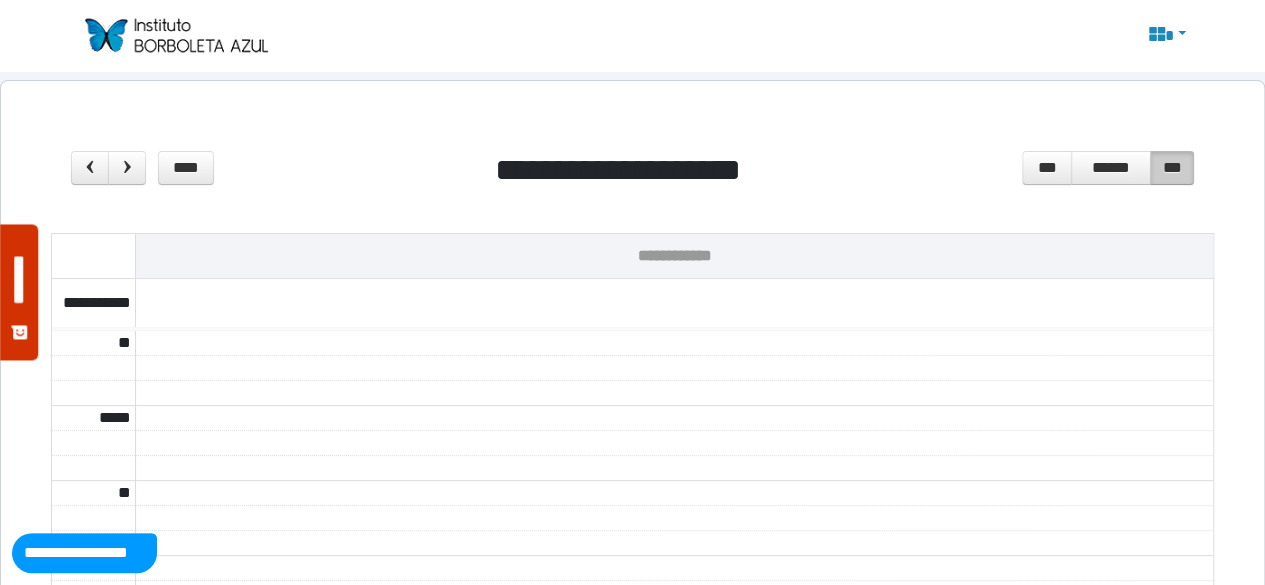 click at bounding box center (1166, 36) 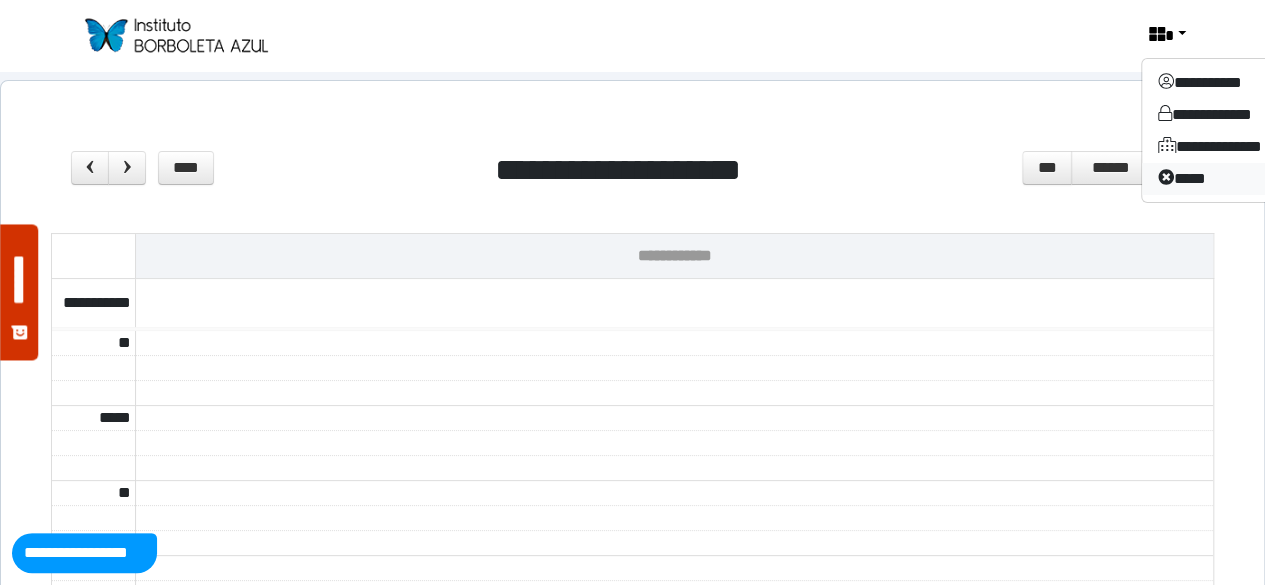 click on "****" at bounding box center [1221, 179] 